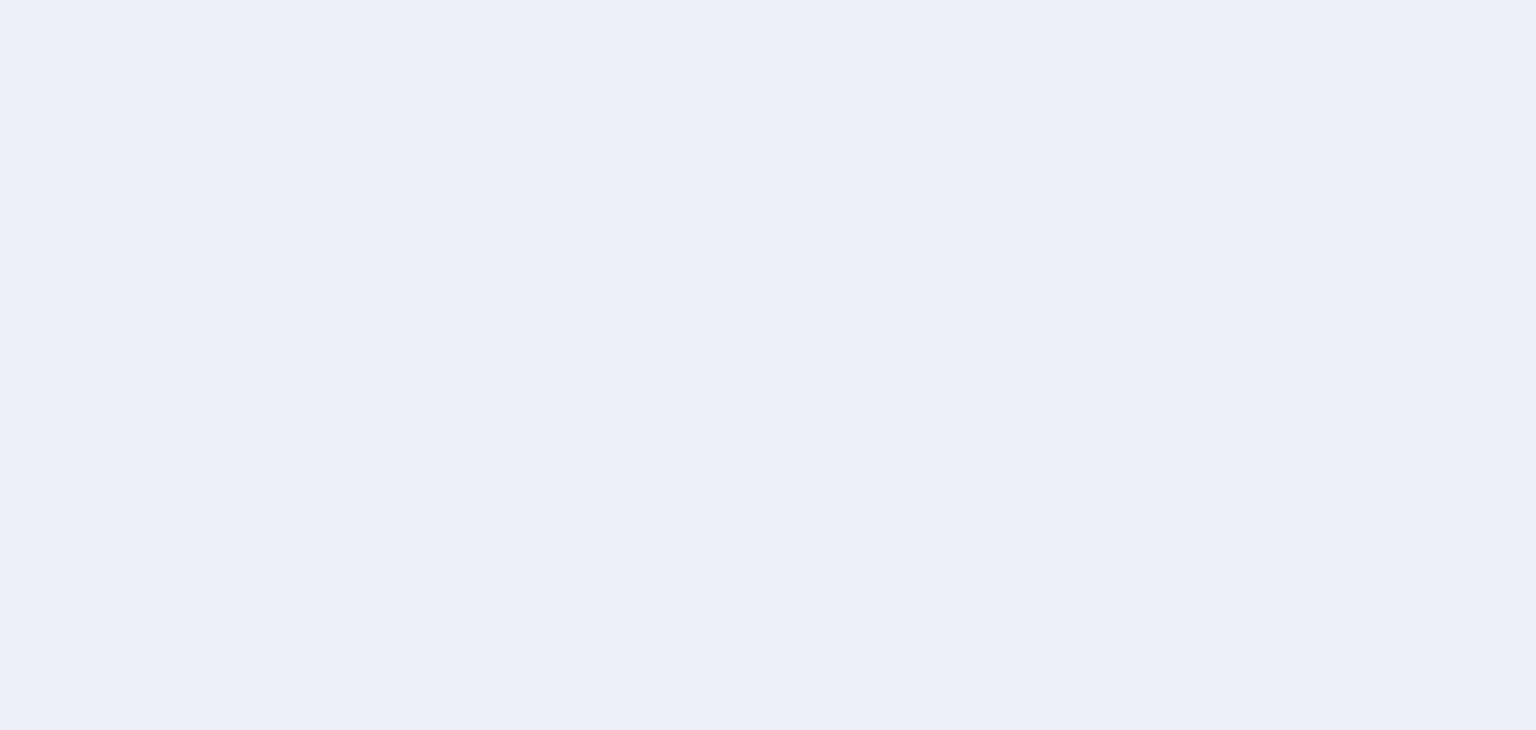 scroll, scrollTop: 0, scrollLeft: 0, axis: both 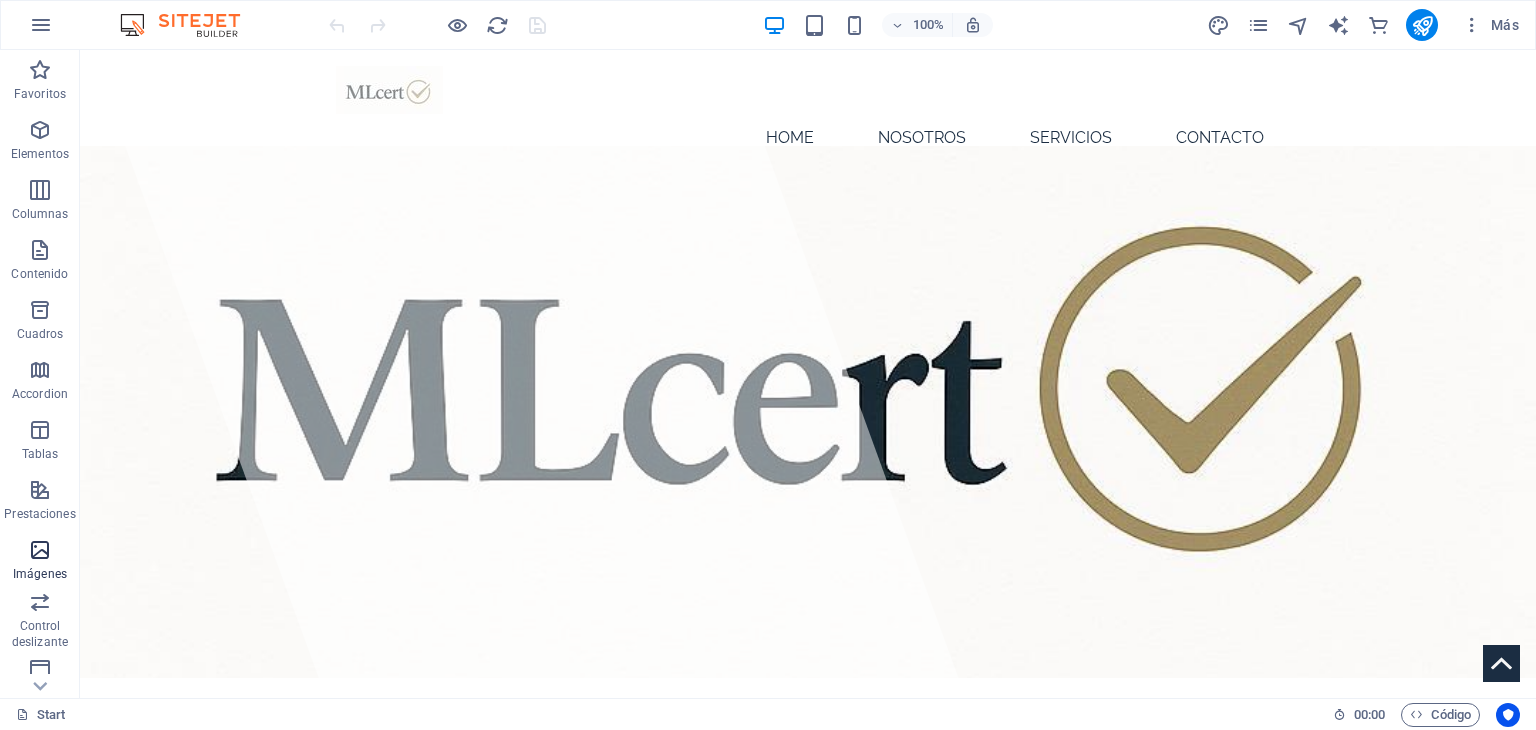 click at bounding box center [40, 550] 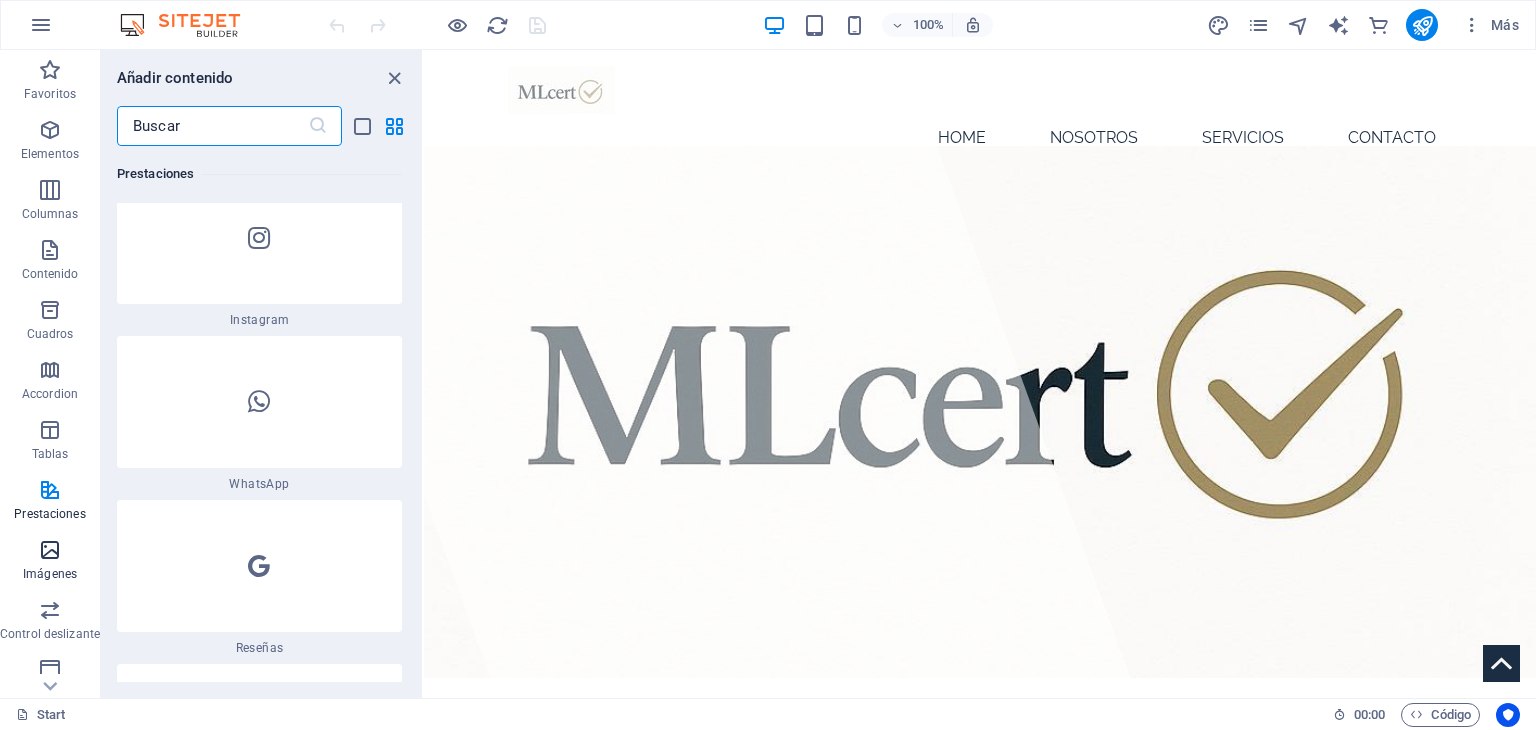 scroll, scrollTop: 19452, scrollLeft: 0, axis: vertical 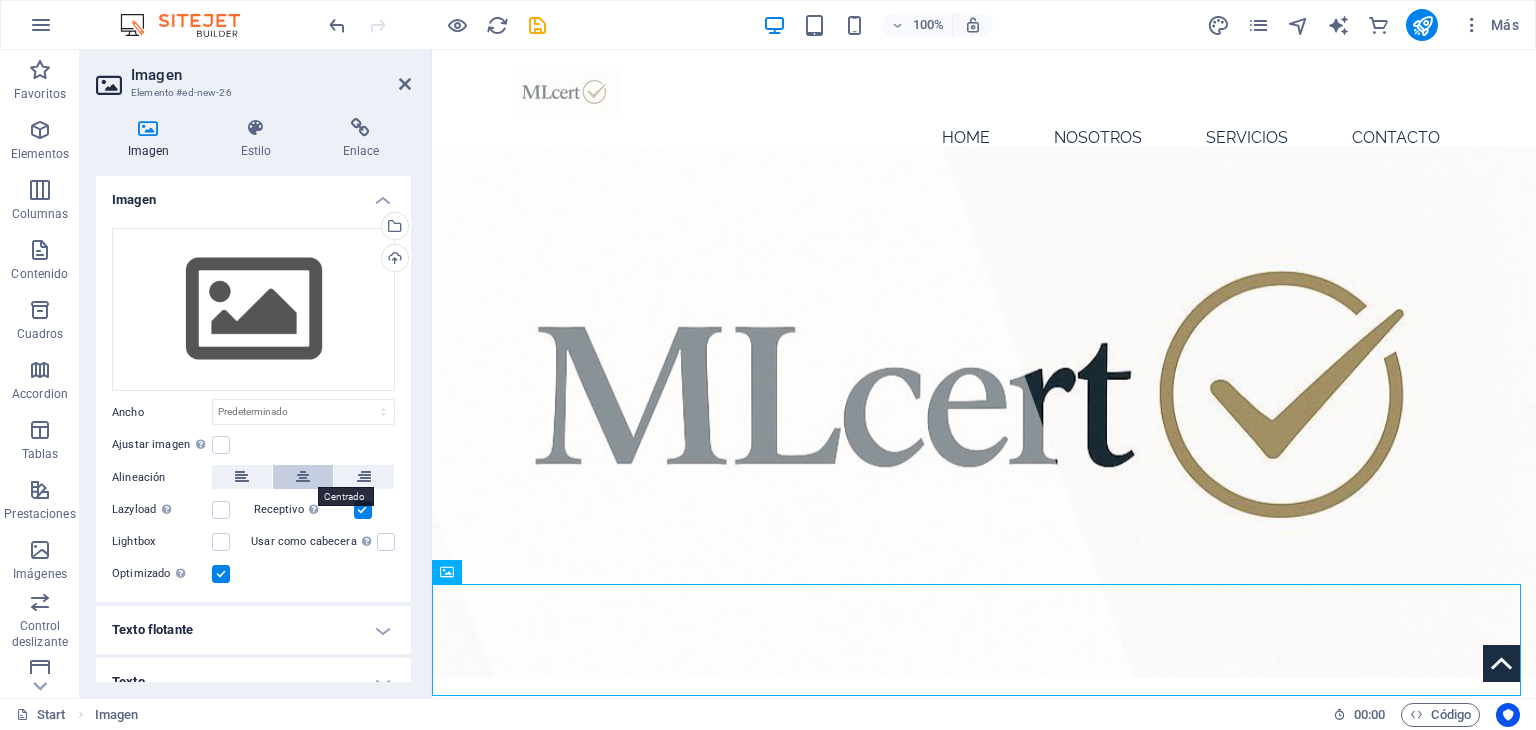 click at bounding box center (303, 477) 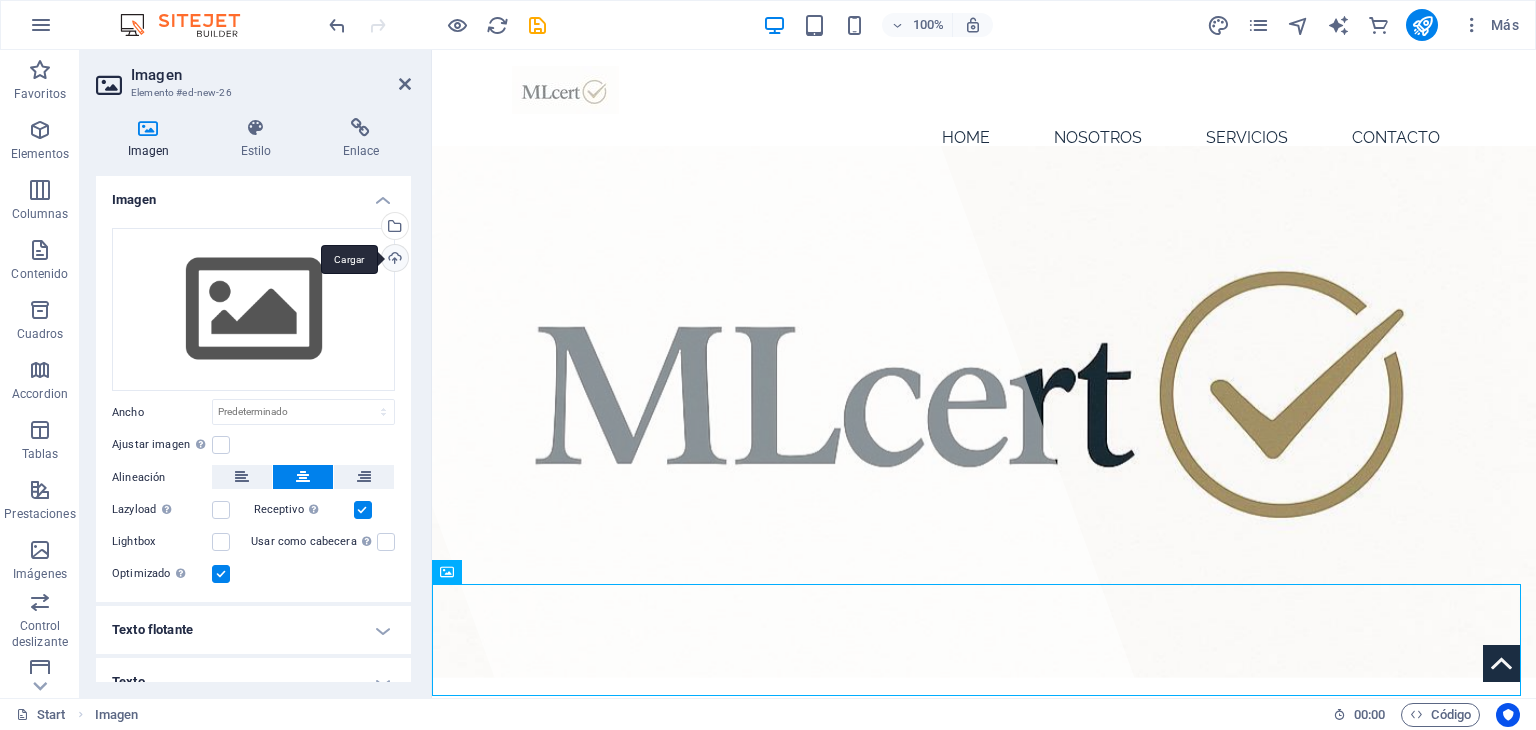 click on "Cargar" at bounding box center [393, 260] 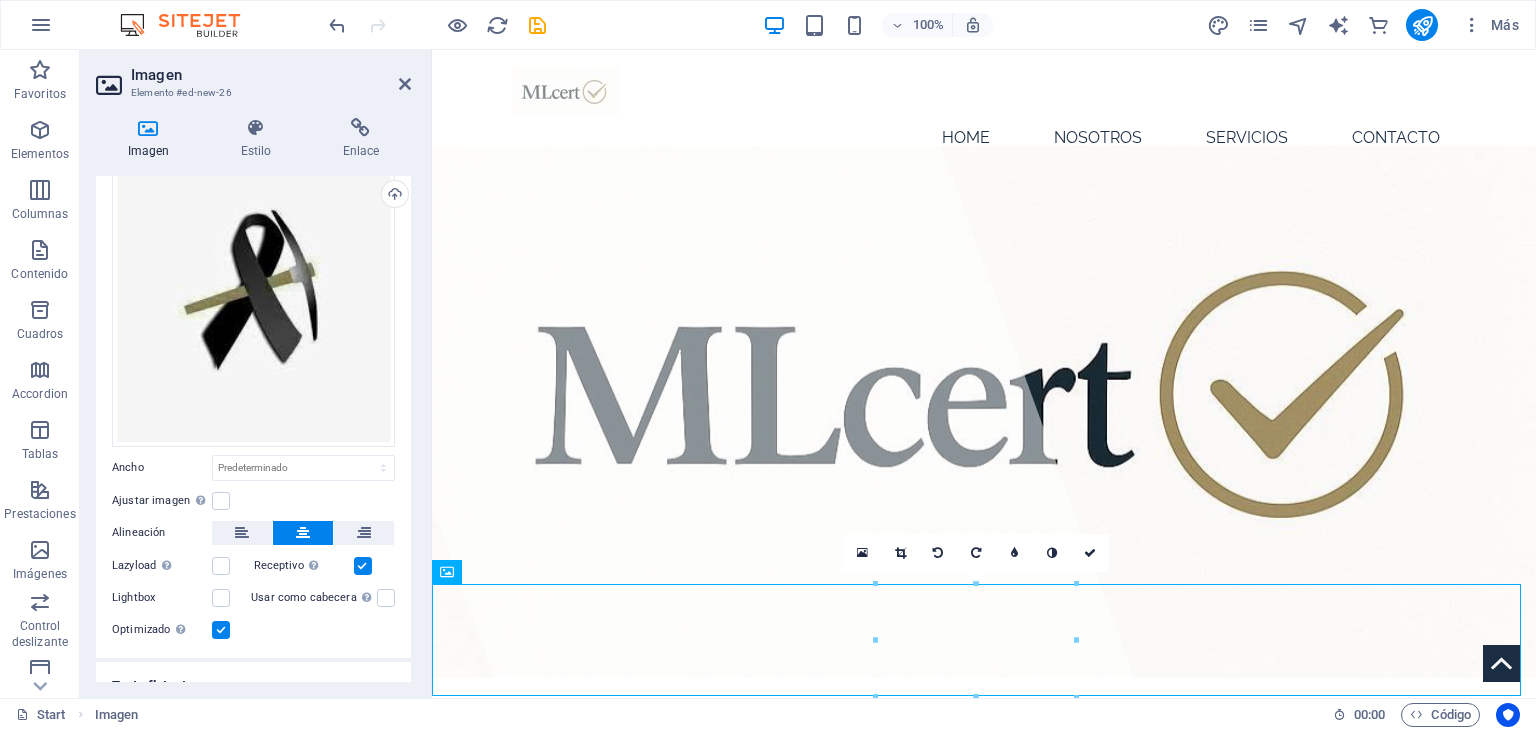 scroll, scrollTop: 139, scrollLeft: 0, axis: vertical 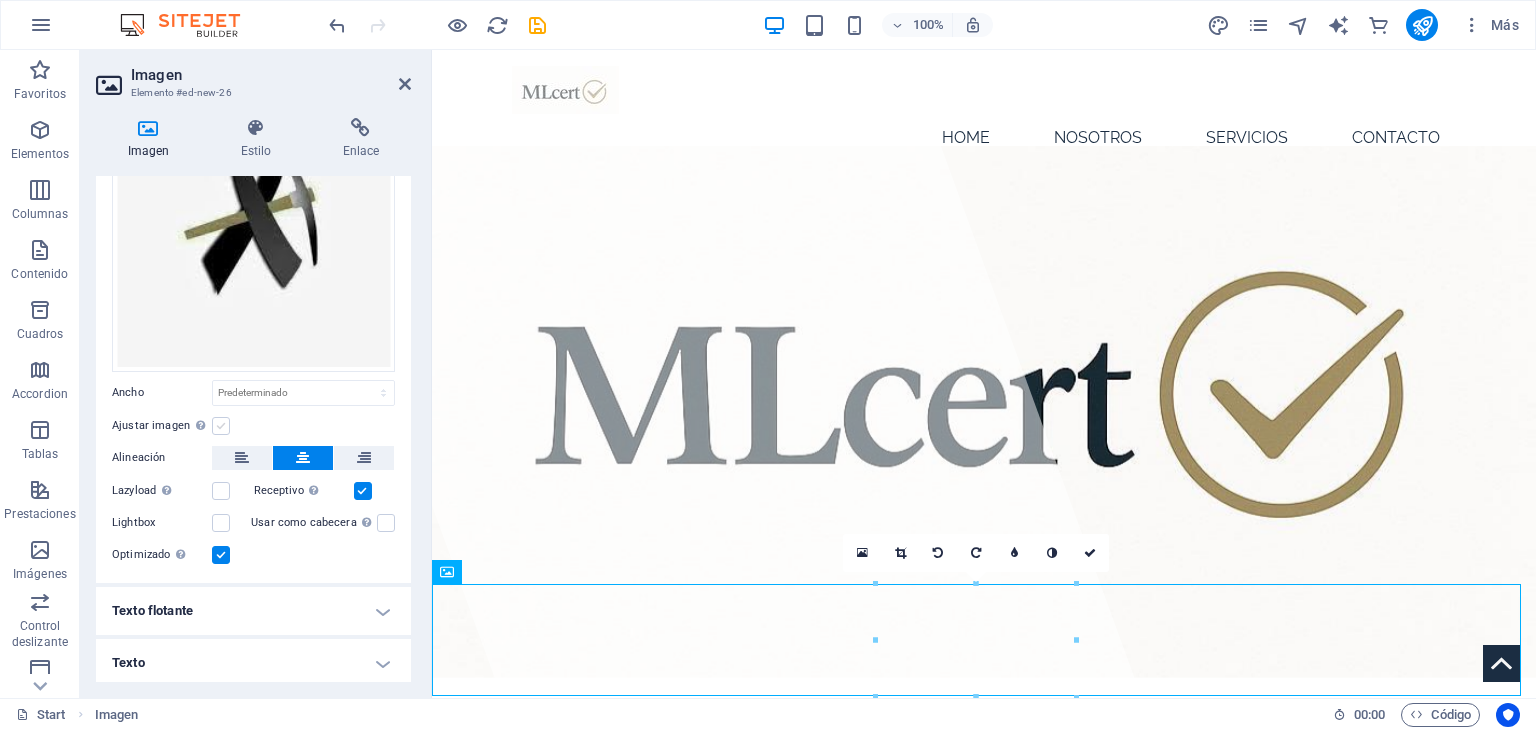 click at bounding box center [221, 426] 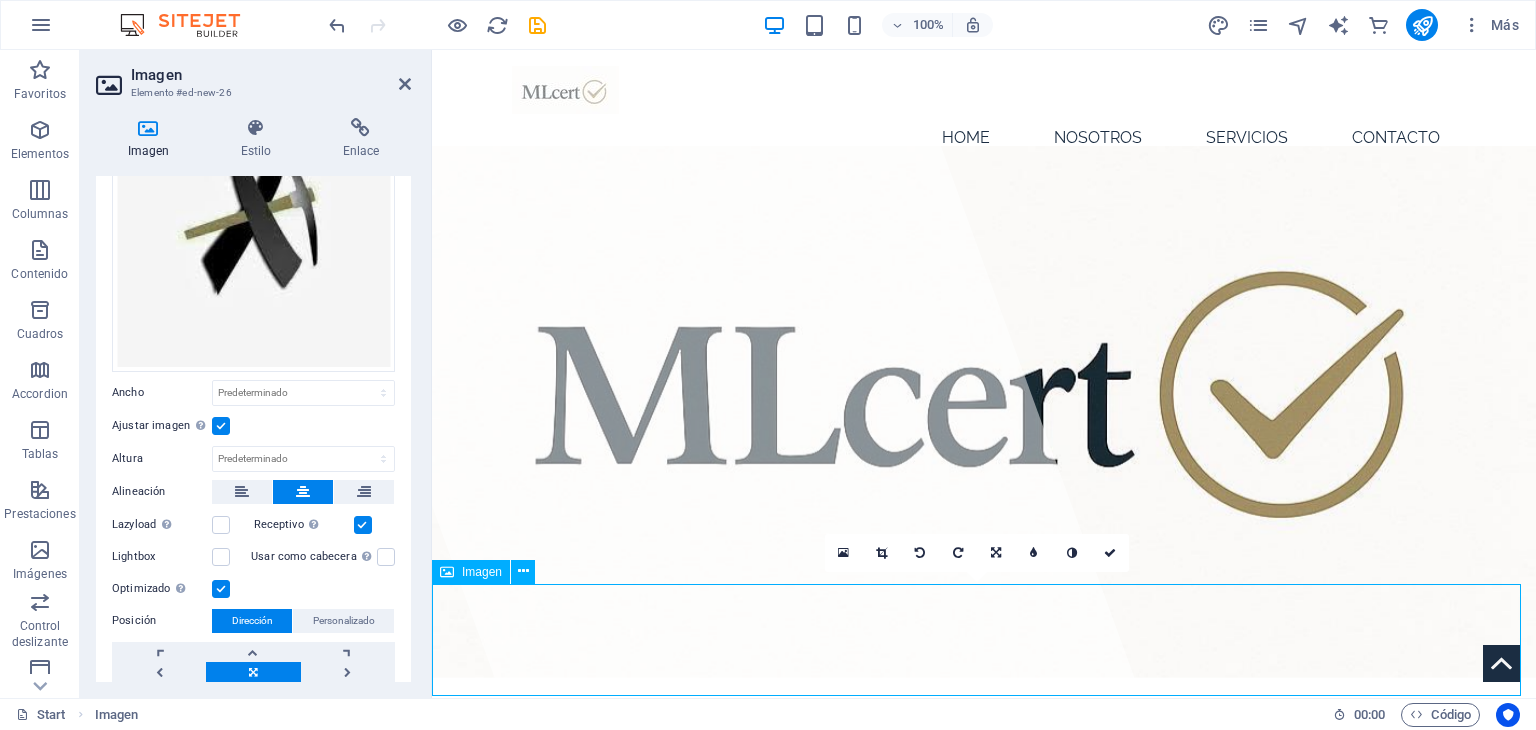 click at bounding box center [984, 1046] 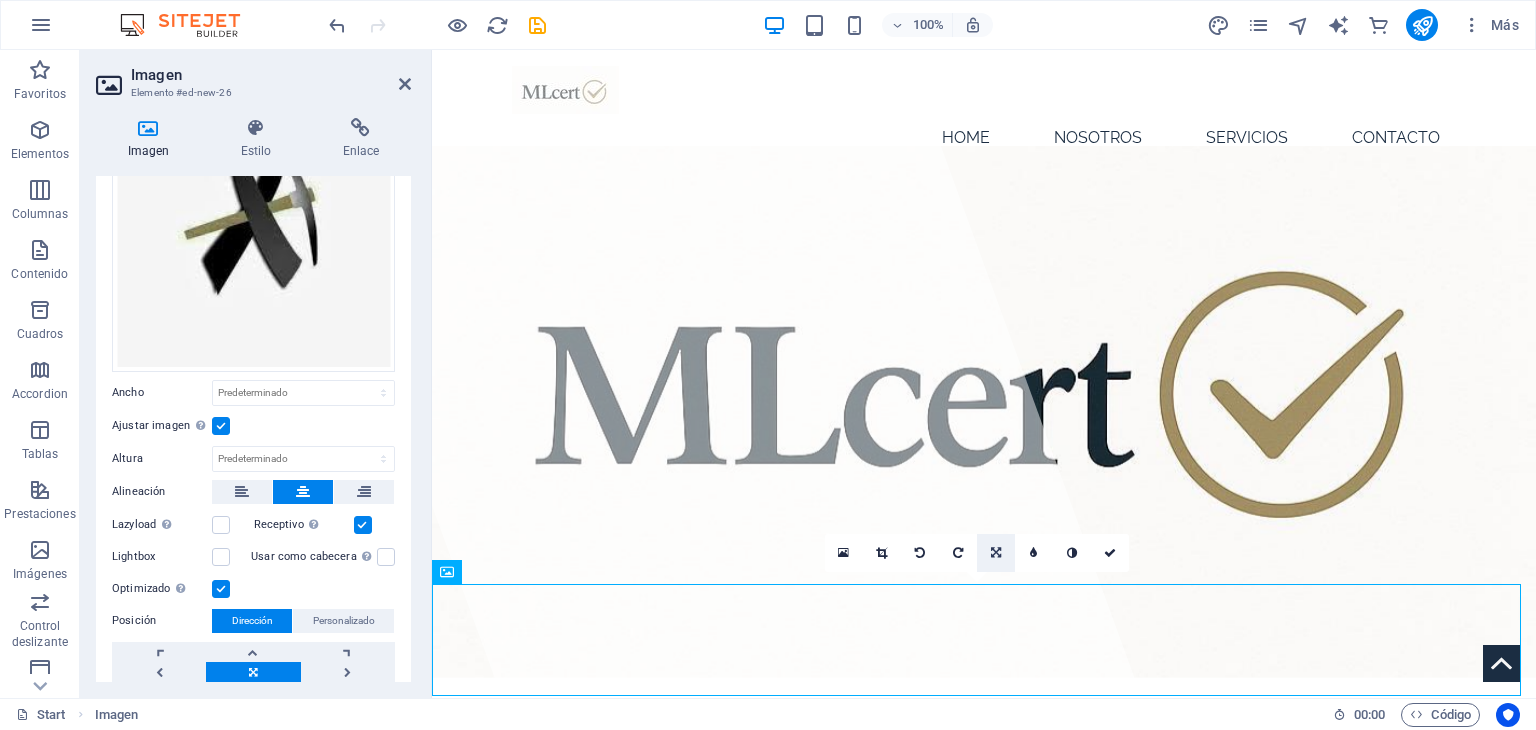 click at bounding box center (996, 553) 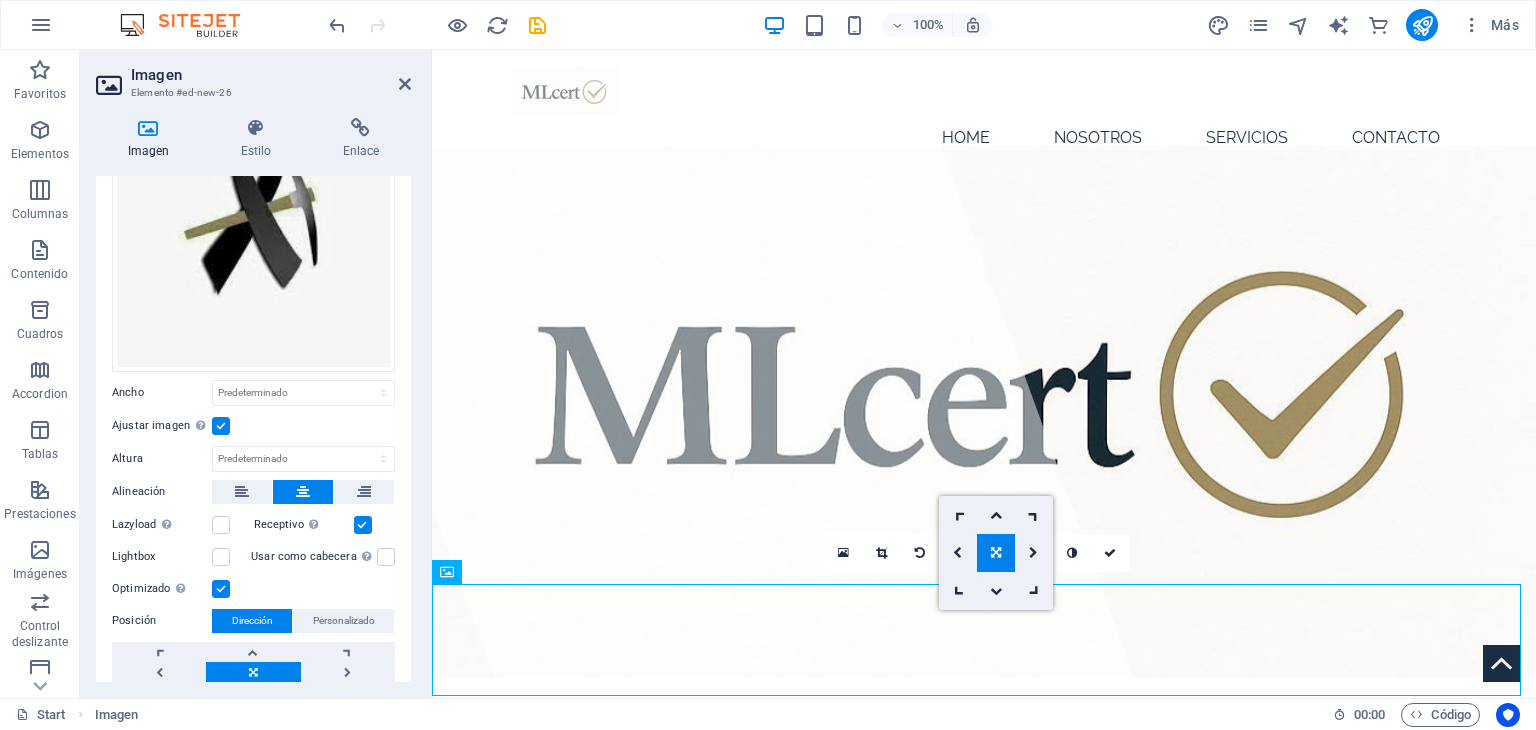 click at bounding box center [996, 553] 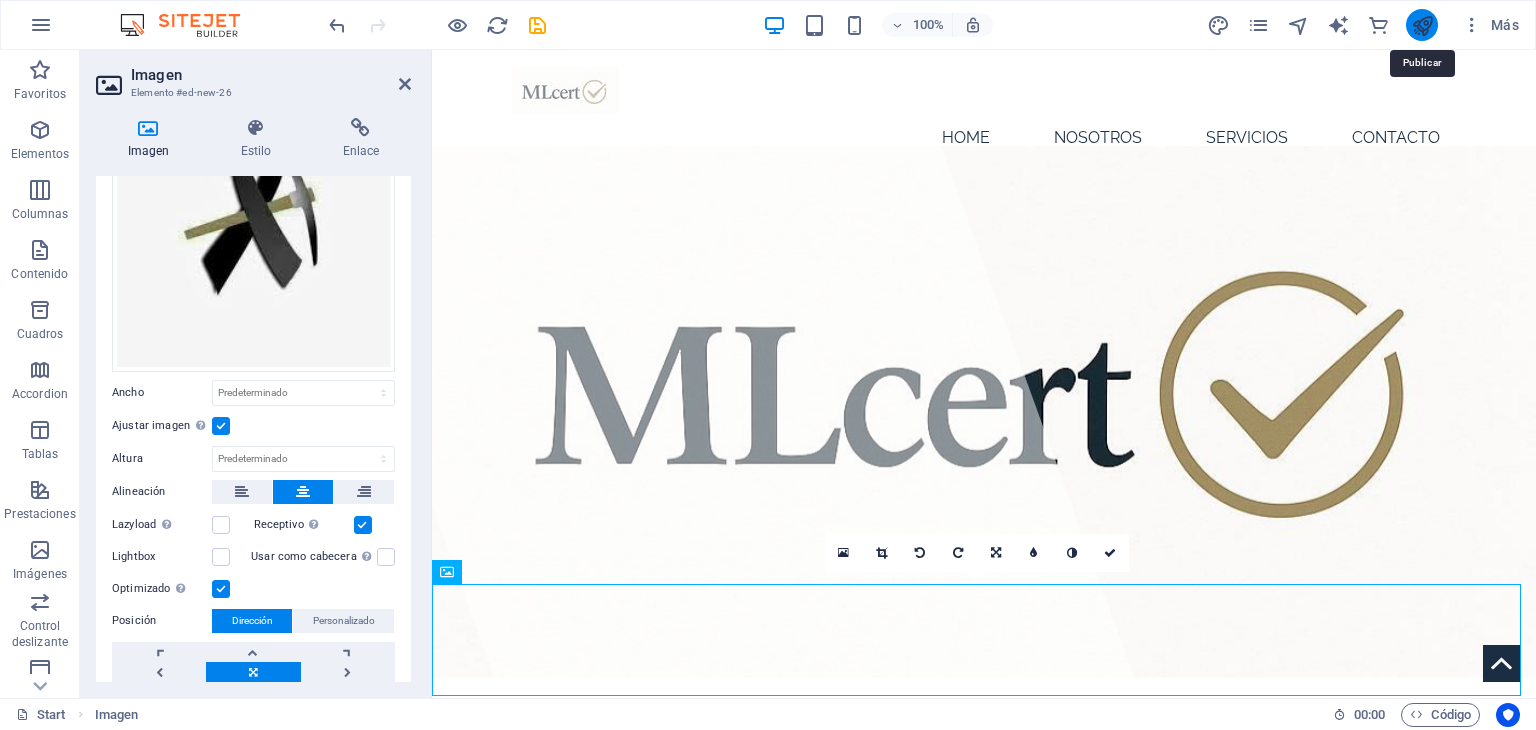 click at bounding box center (1422, 25) 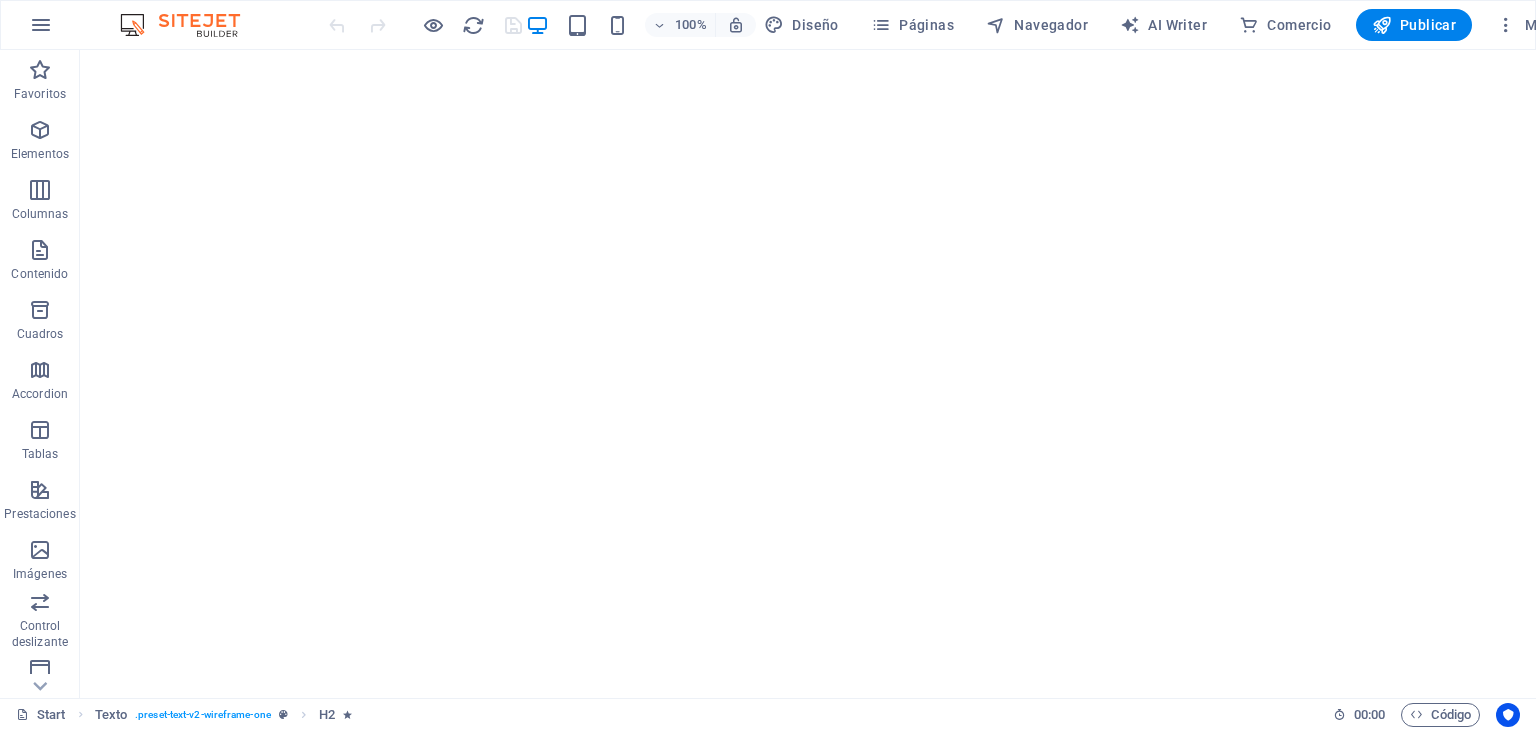 scroll, scrollTop: 0, scrollLeft: 0, axis: both 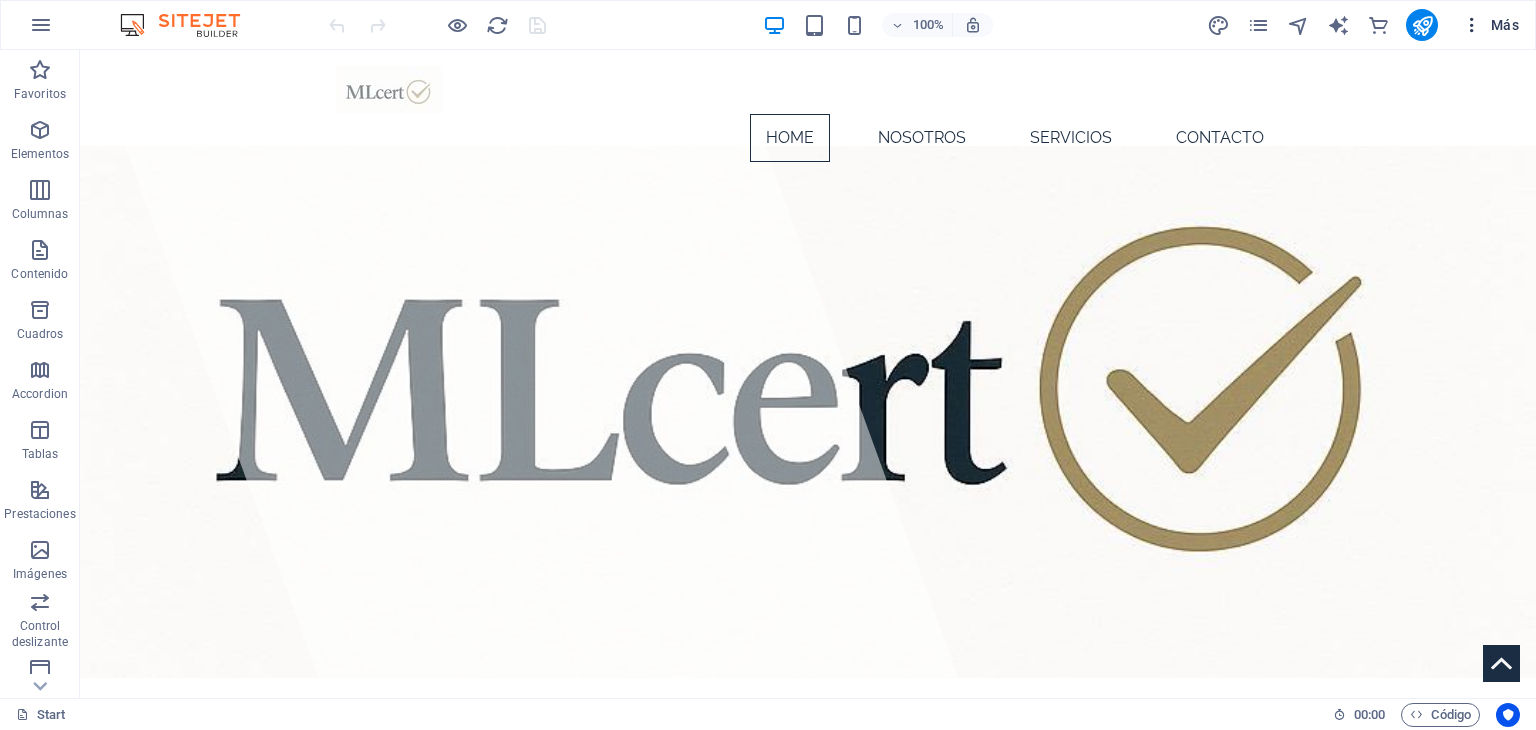 click on "Más" at bounding box center [1490, 25] 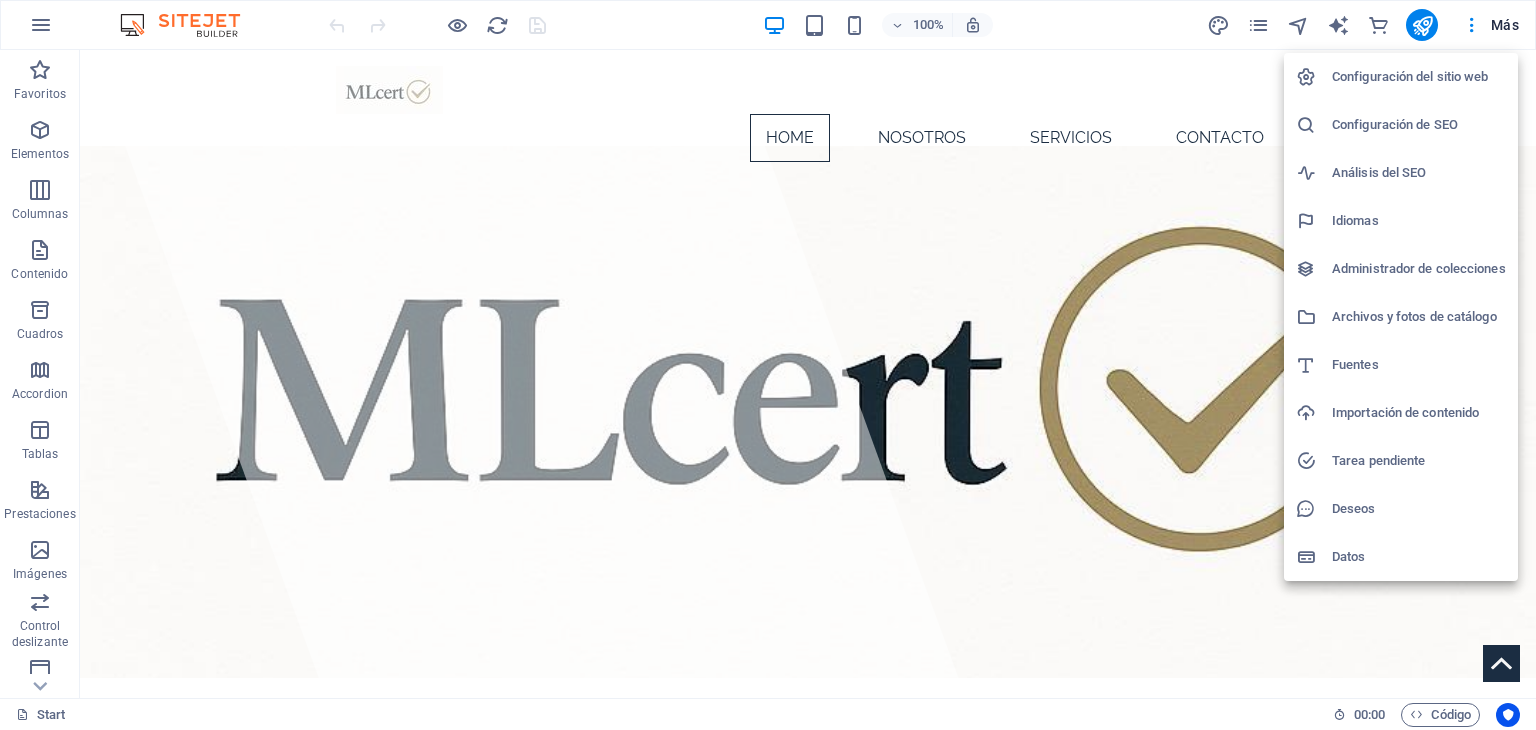 click on "Configuración del sitio web" at bounding box center (1419, 77) 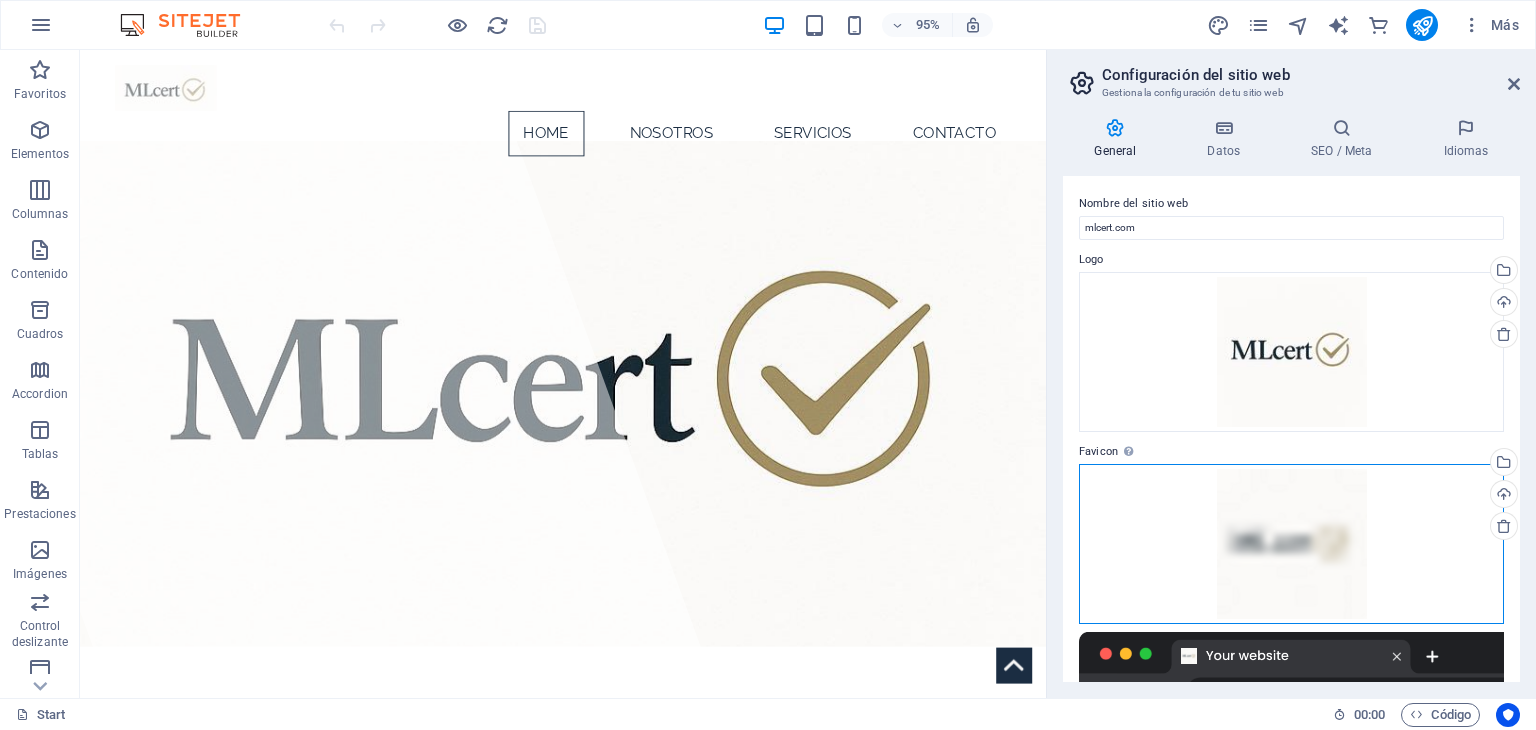 click on "Arrastra archivos aquí, haz clic para escoger archivos o  selecciona archivos de Archivos o de nuestra galería gratuita de fotos y vídeos" at bounding box center (1291, 544) 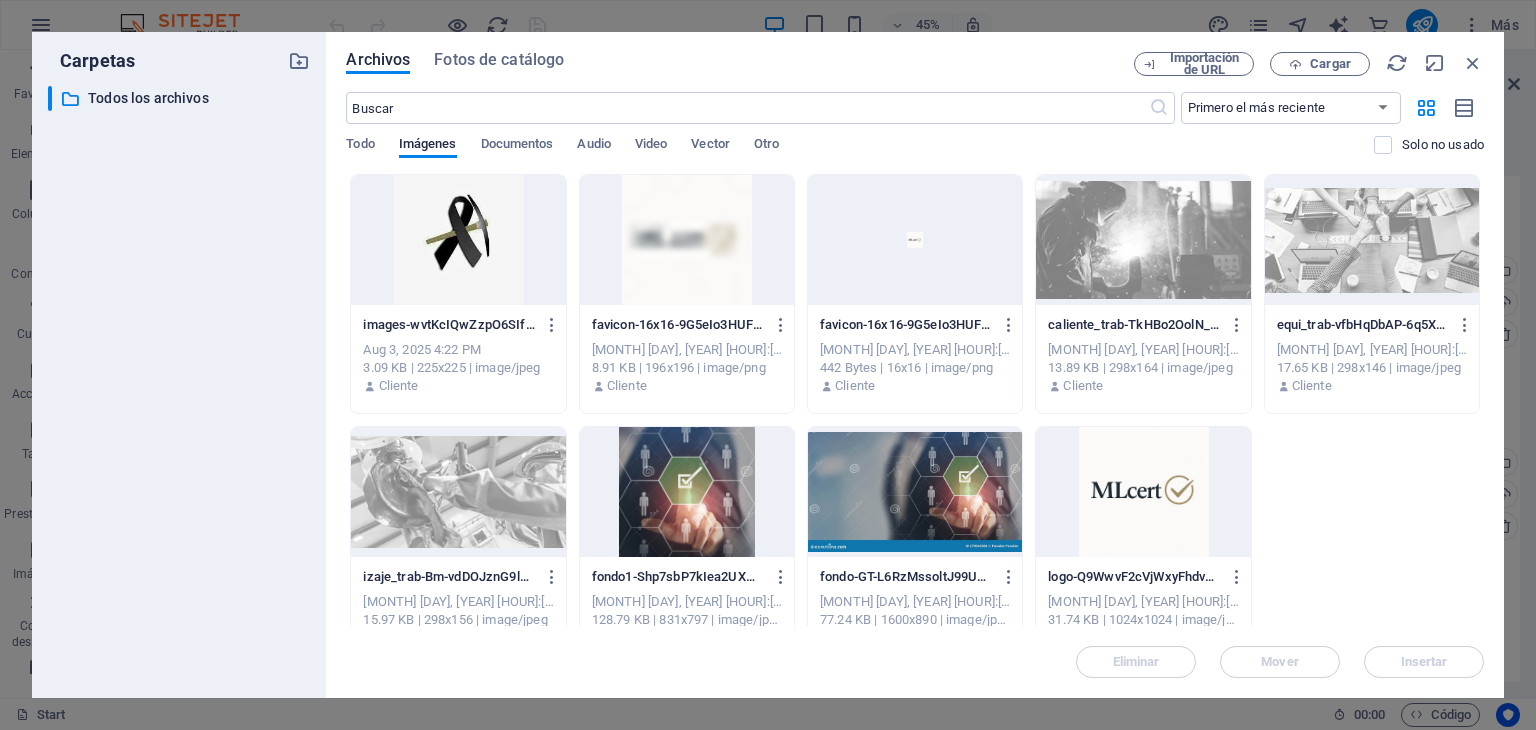click on "Eliminar Mover Insertar" at bounding box center [915, 652] 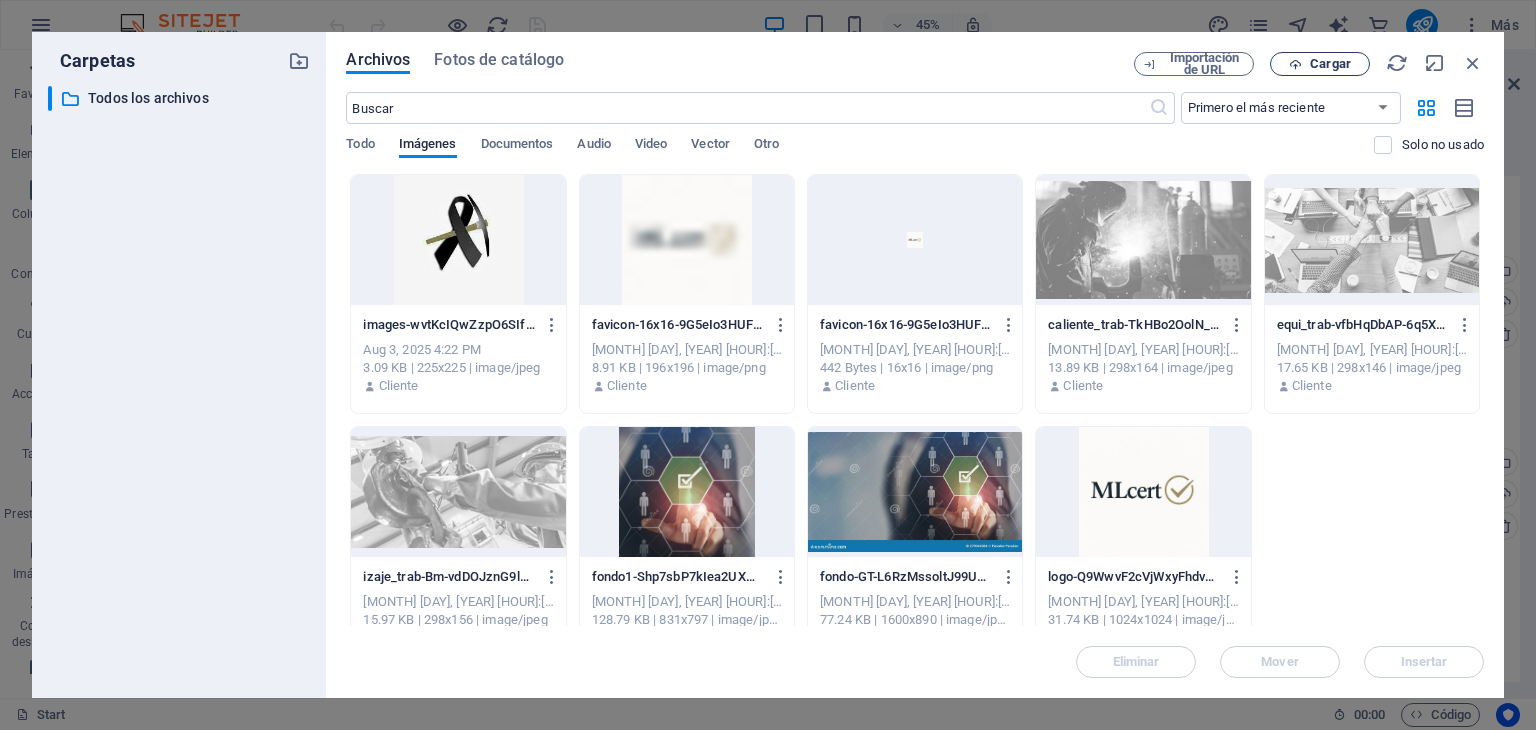 click on "Cargar" at bounding box center (1330, 64) 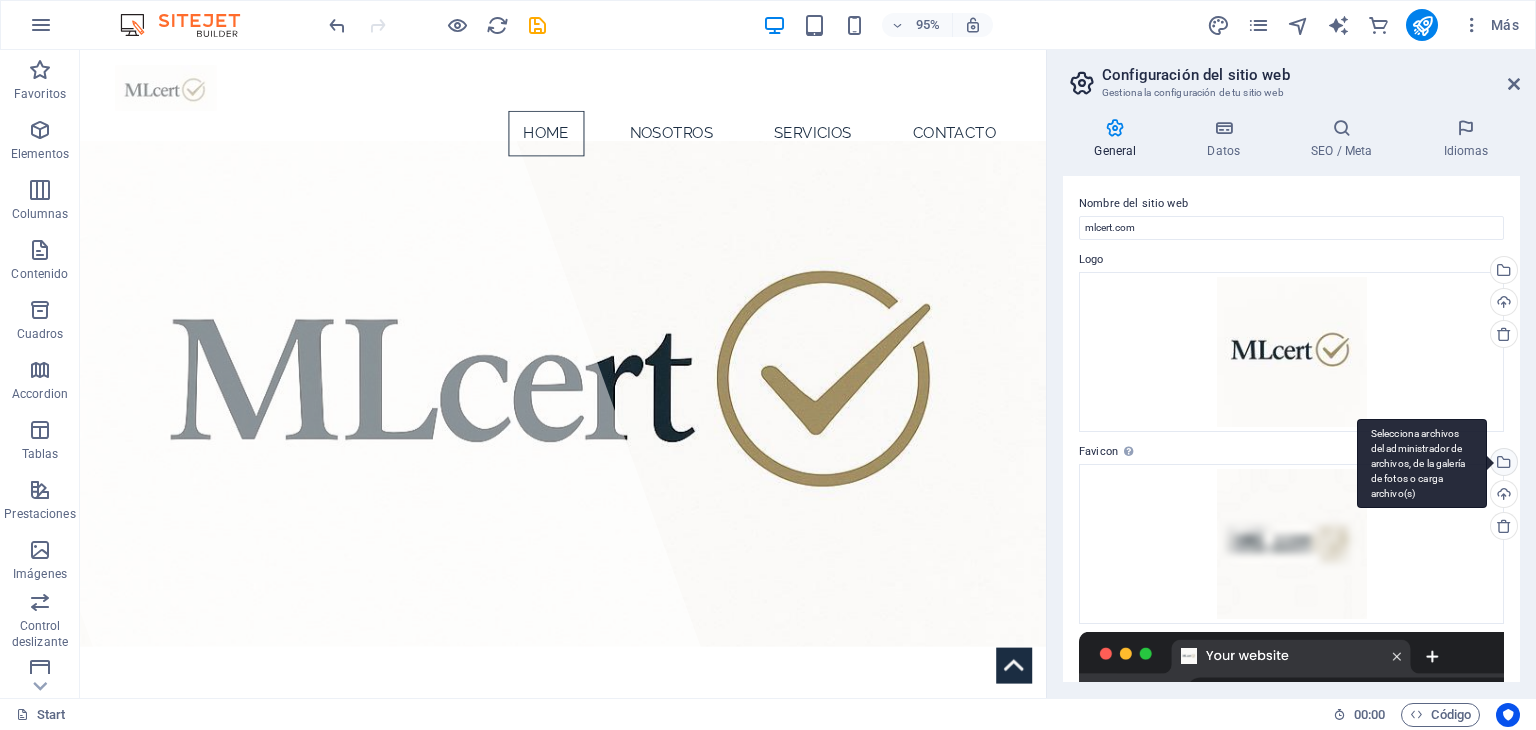 click on "Selecciona archivos del administrador de archivos, de la galería de fotos o carga archivo(s)" at bounding box center [1422, 464] 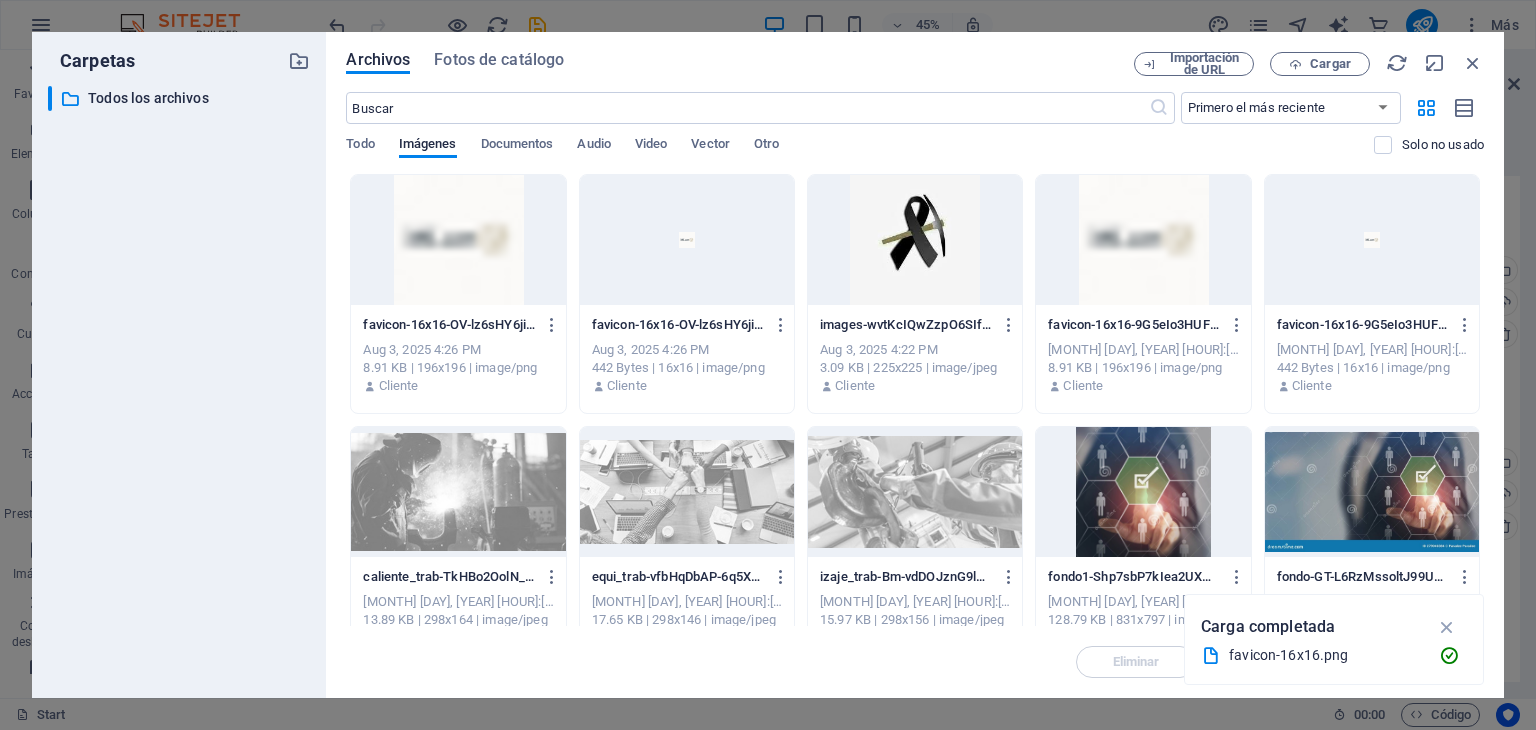click at bounding box center [1372, 240] 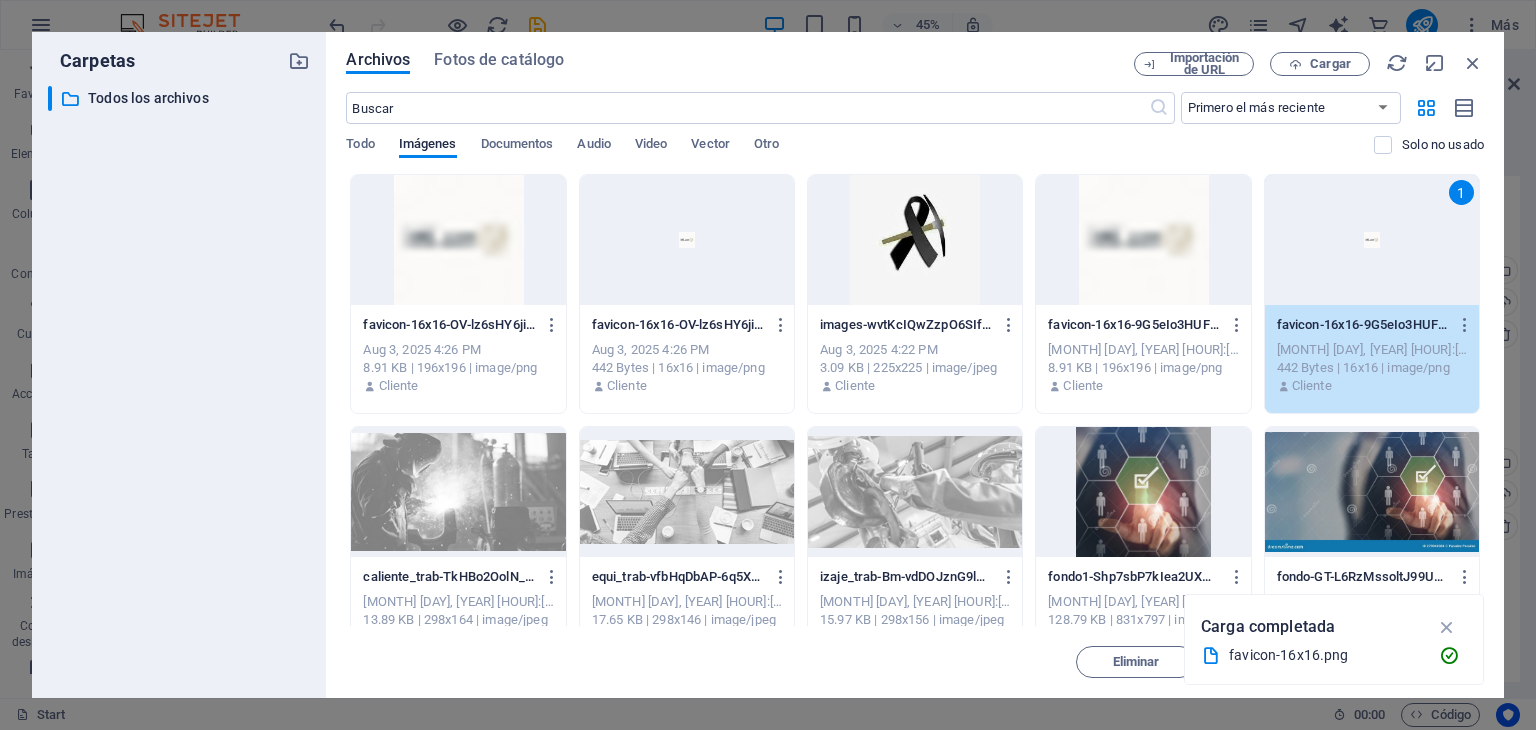 click on "1" at bounding box center [1372, 240] 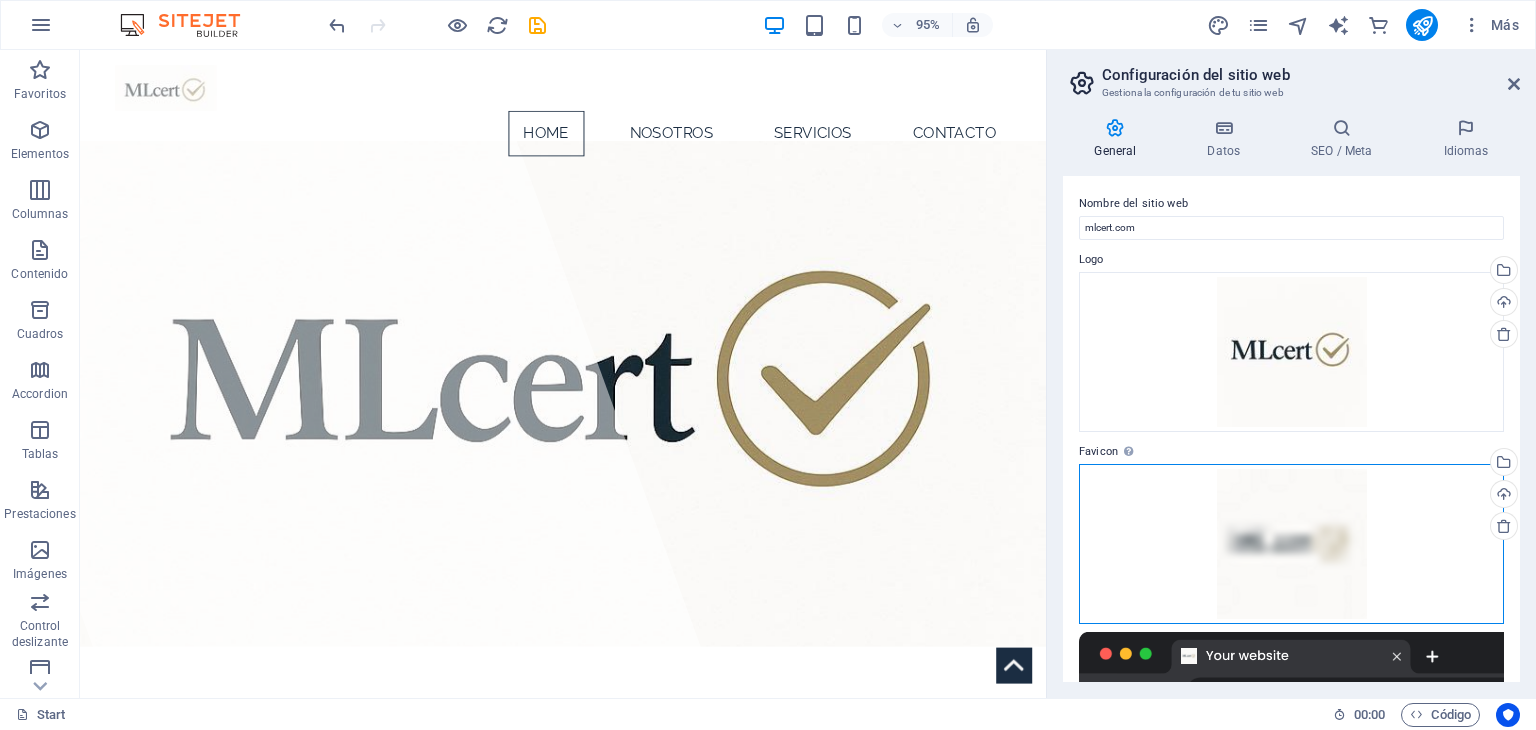 drag, startPoint x: 1298, startPoint y: 562, endPoint x: 1459, endPoint y: 550, distance: 161.44658 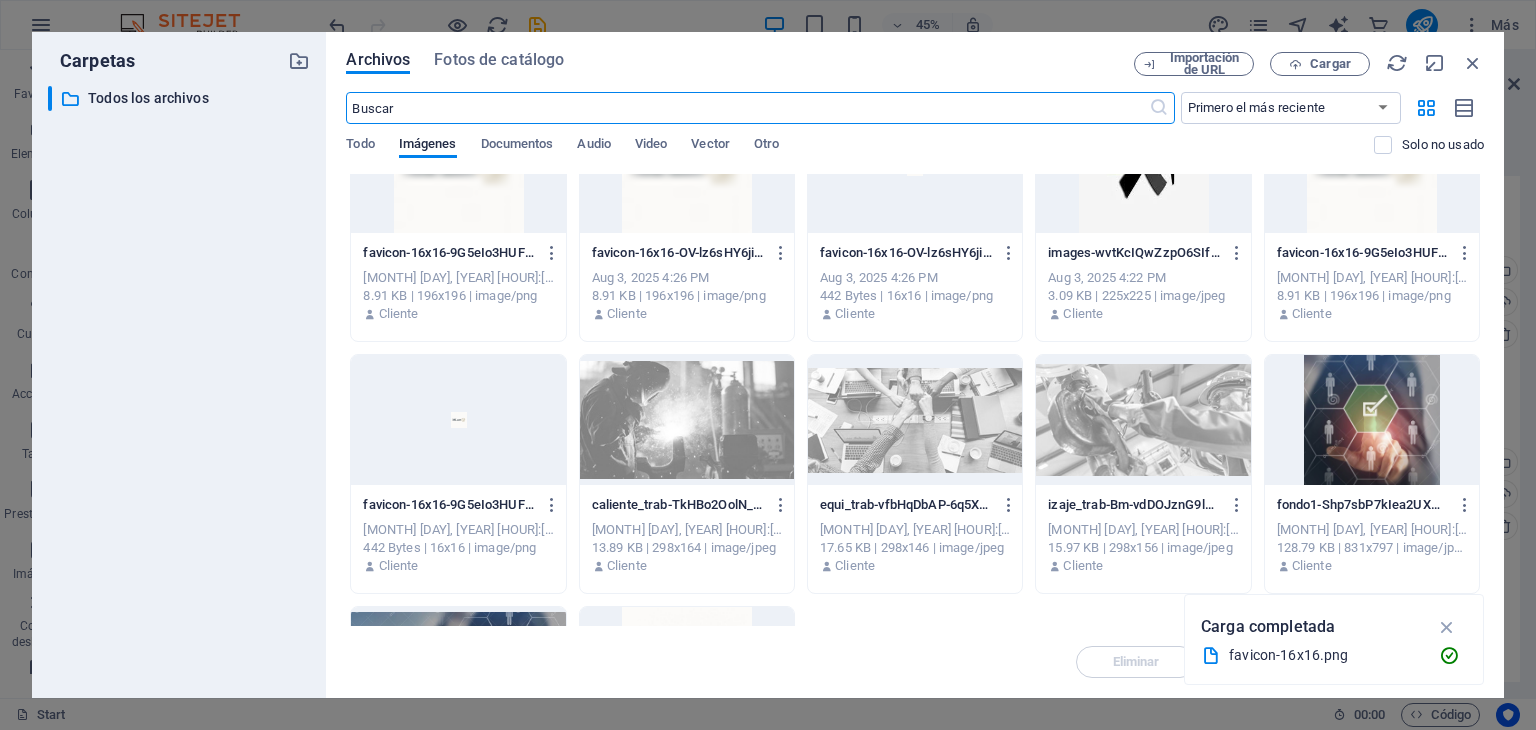 scroll, scrollTop: 0, scrollLeft: 0, axis: both 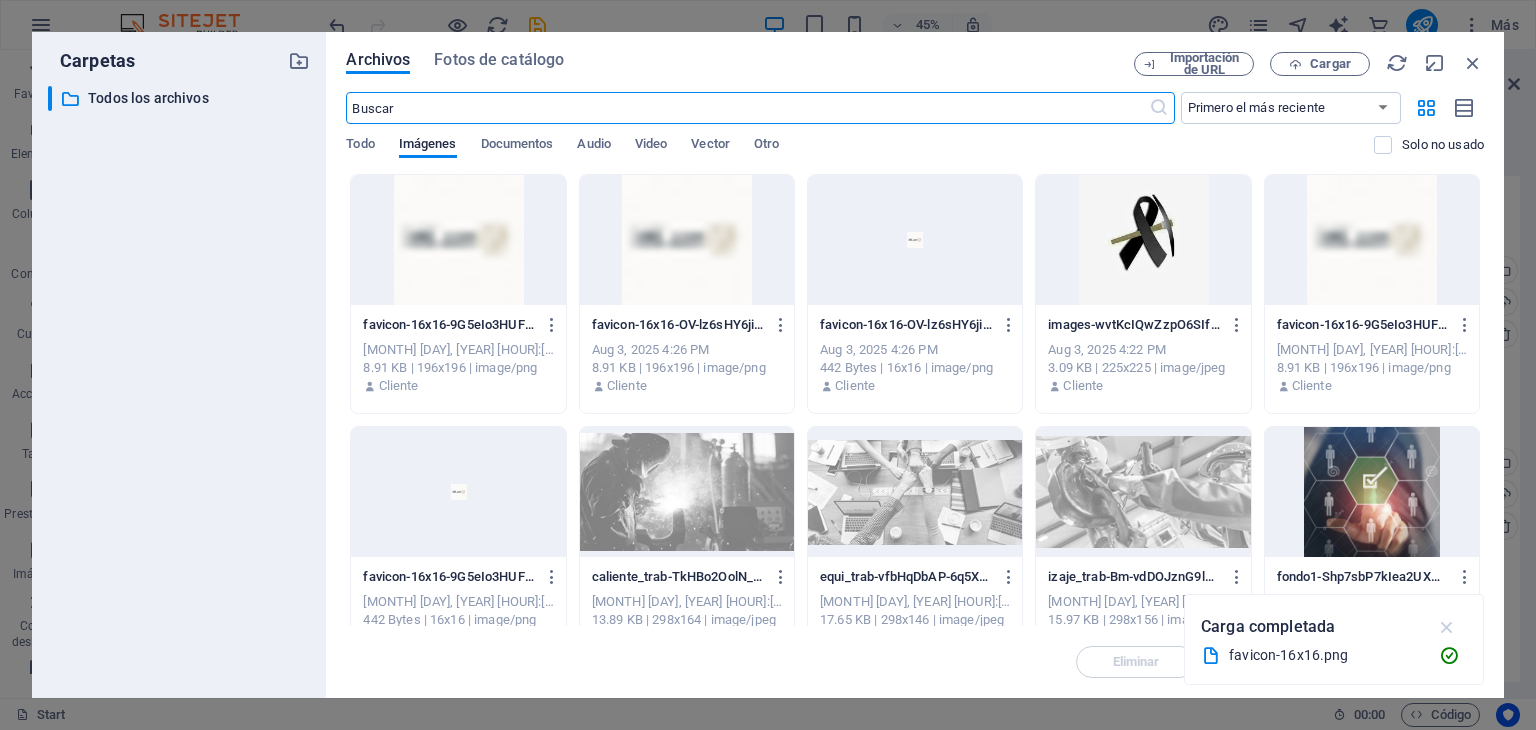 click at bounding box center (1447, 627) 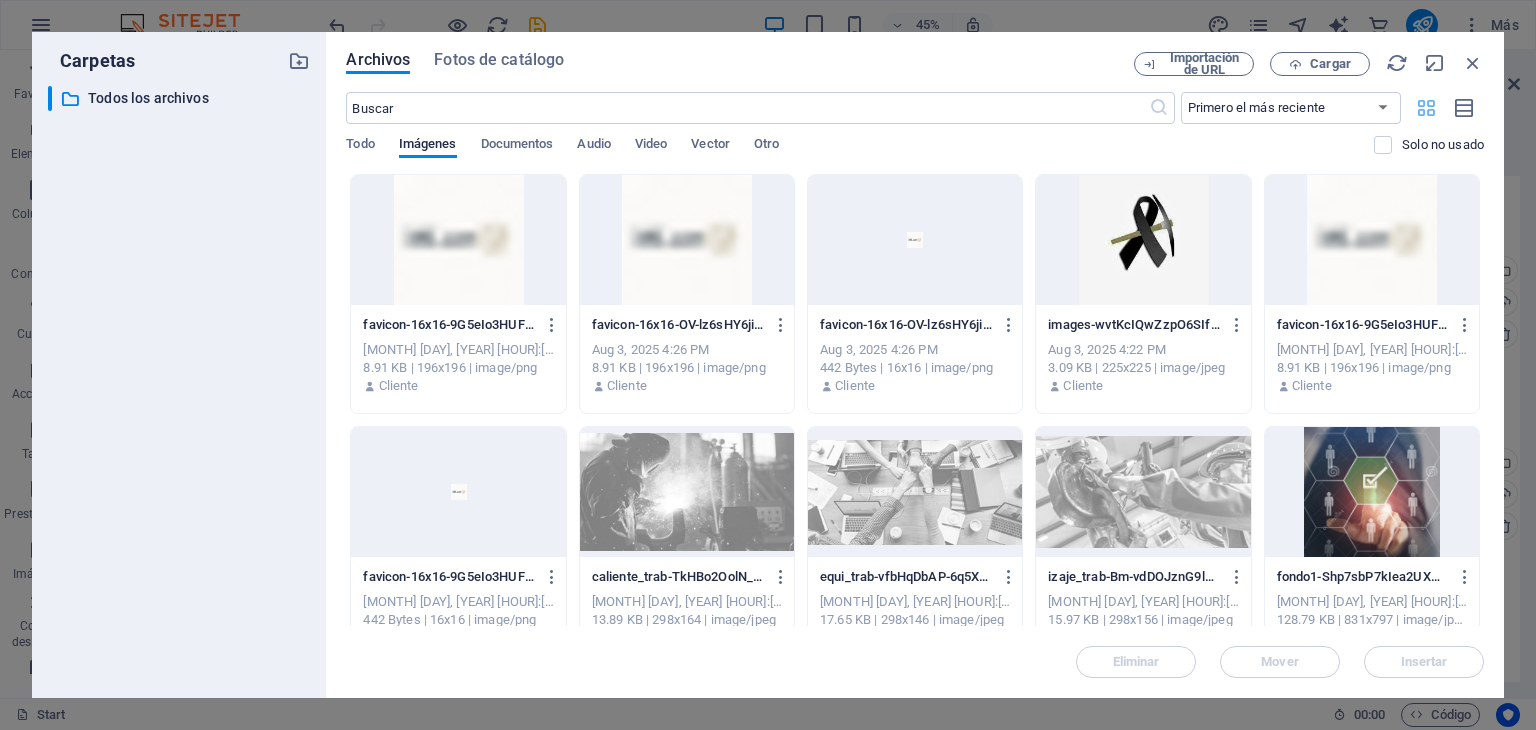 drag, startPoint x: 1479, startPoint y: 302, endPoint x: 1443, endPoint y: 92, distance: 213.06337 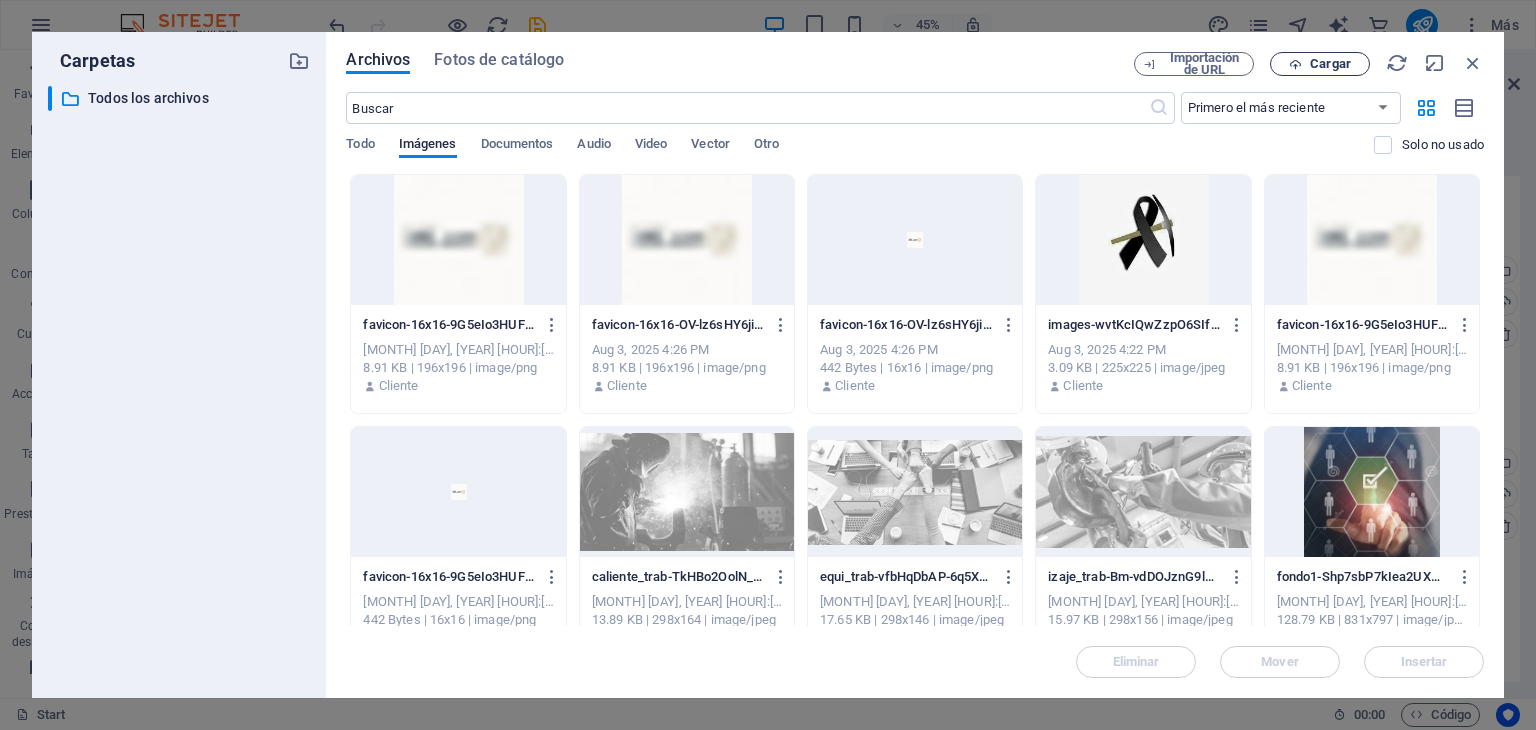 click on "Cargar" at bounding box center [1330, 64] 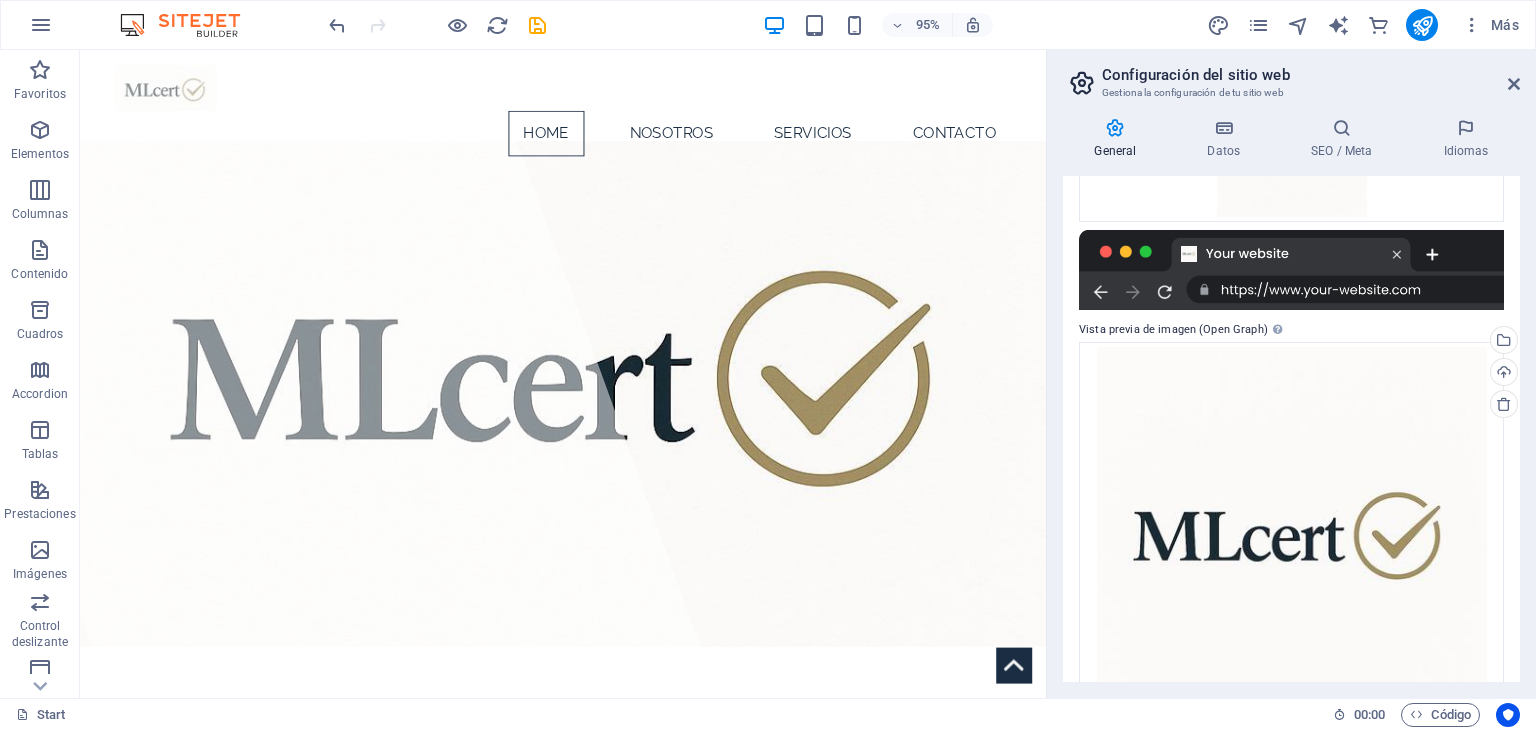 scroll, scrollTop: 442, scrollLeft: 0, axis: vertical 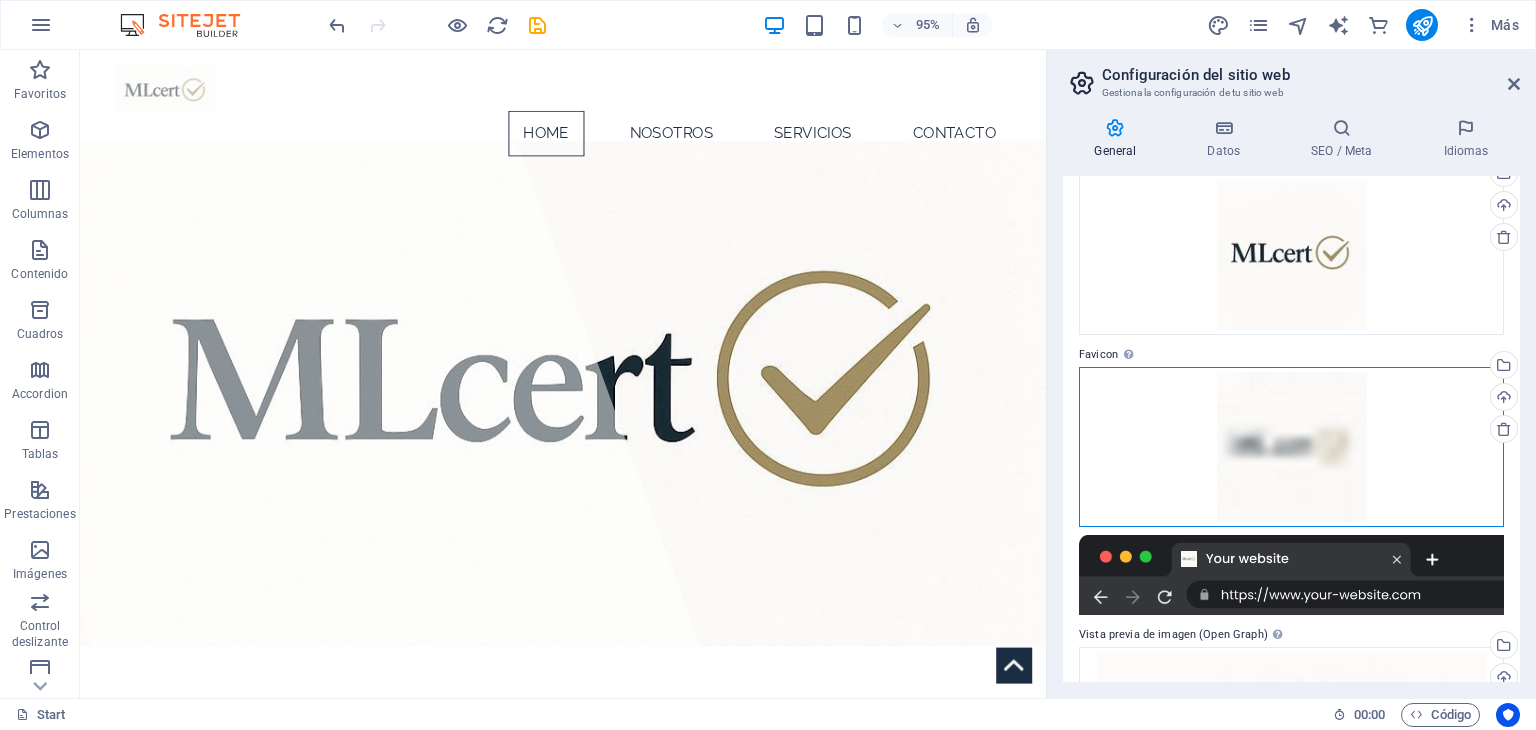 click on "Arrastra archivos aquí, haz clic para escoger archivos o  selecciona archivos de Archivos o de nuestra galería gratuita de fotos y vídeos" at bounding box center (1291, 447) 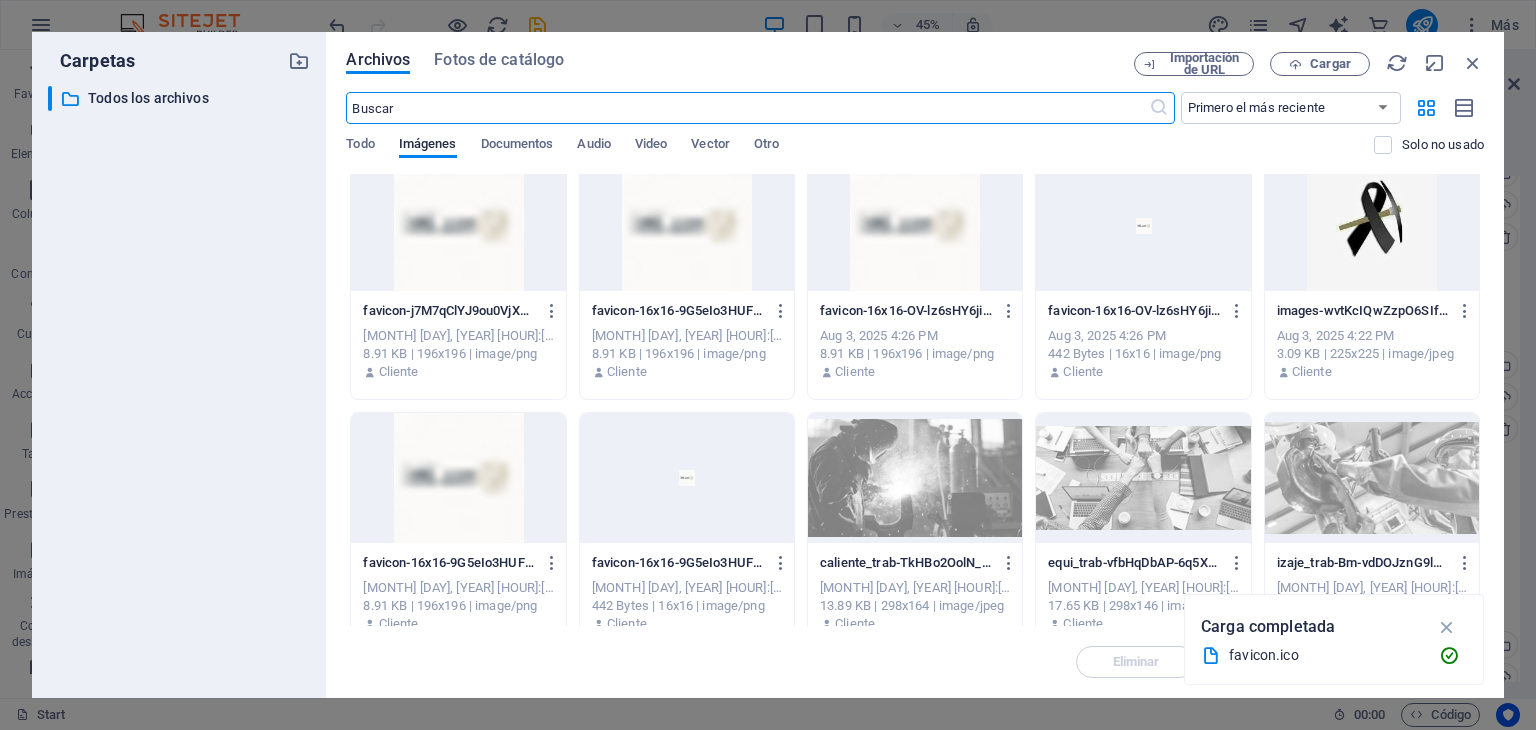scroll, scrollTop: 0, scrollLeft: 0, axis: both 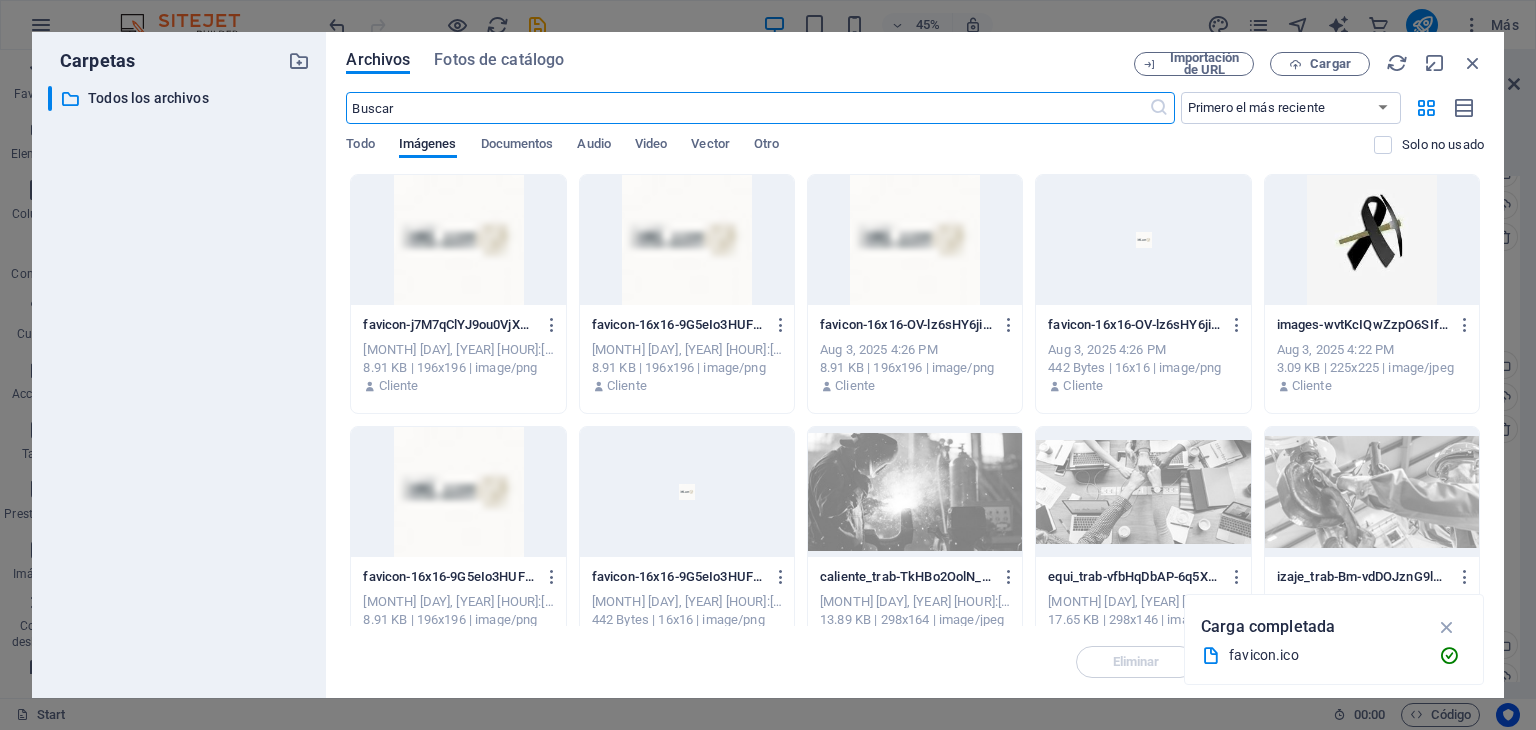 click at bounding box center [458, 240] 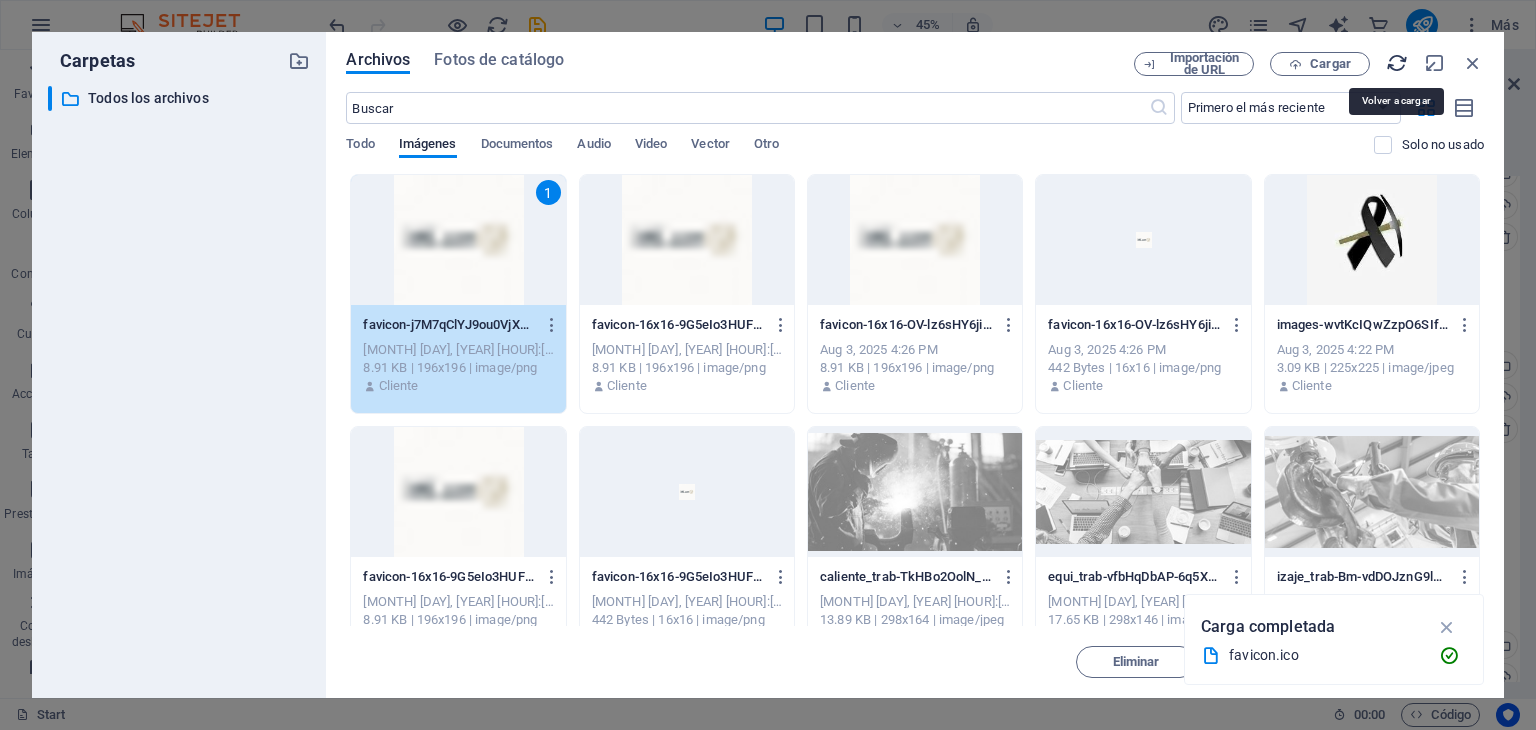 click at bounding box center [1397, 63] 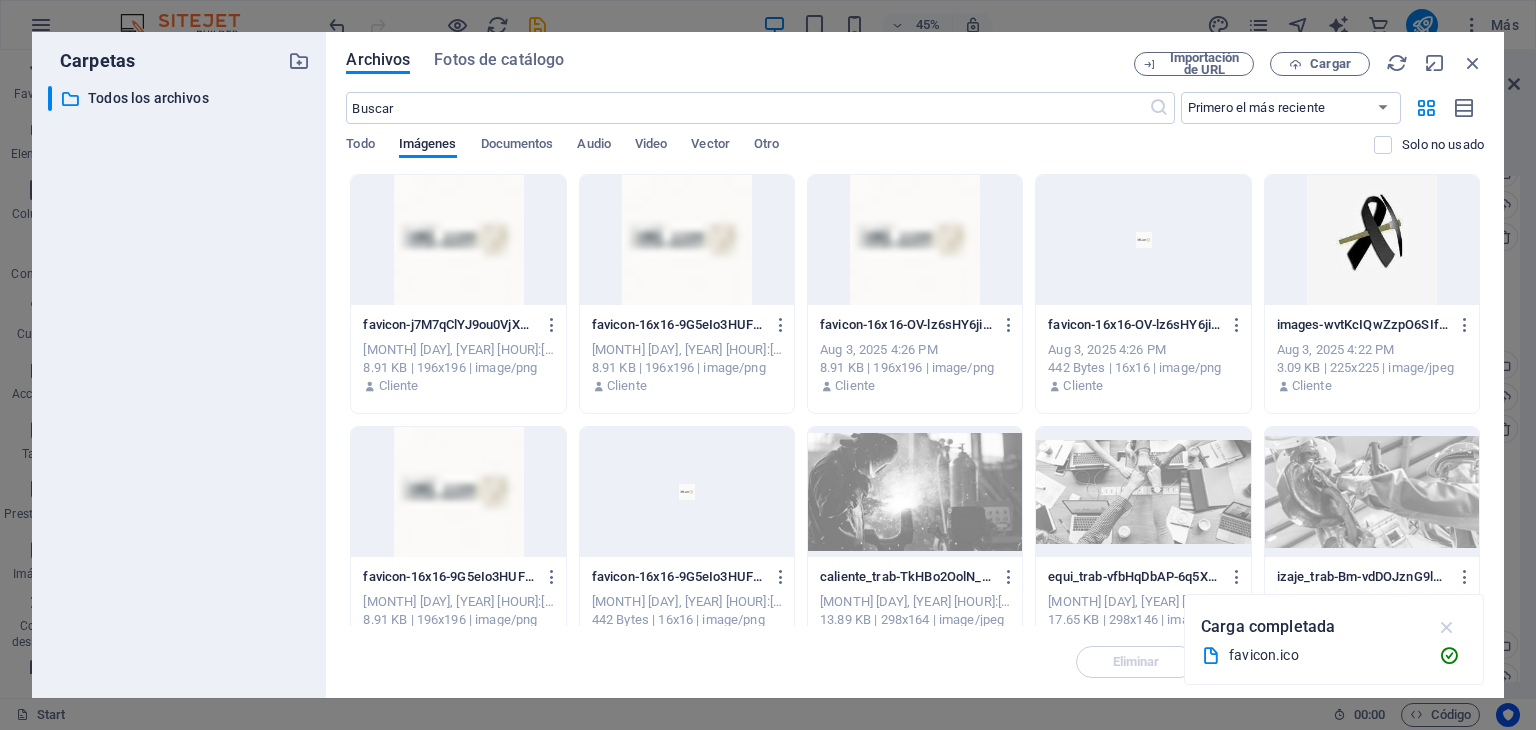 click at bounding box center (1447, 627) 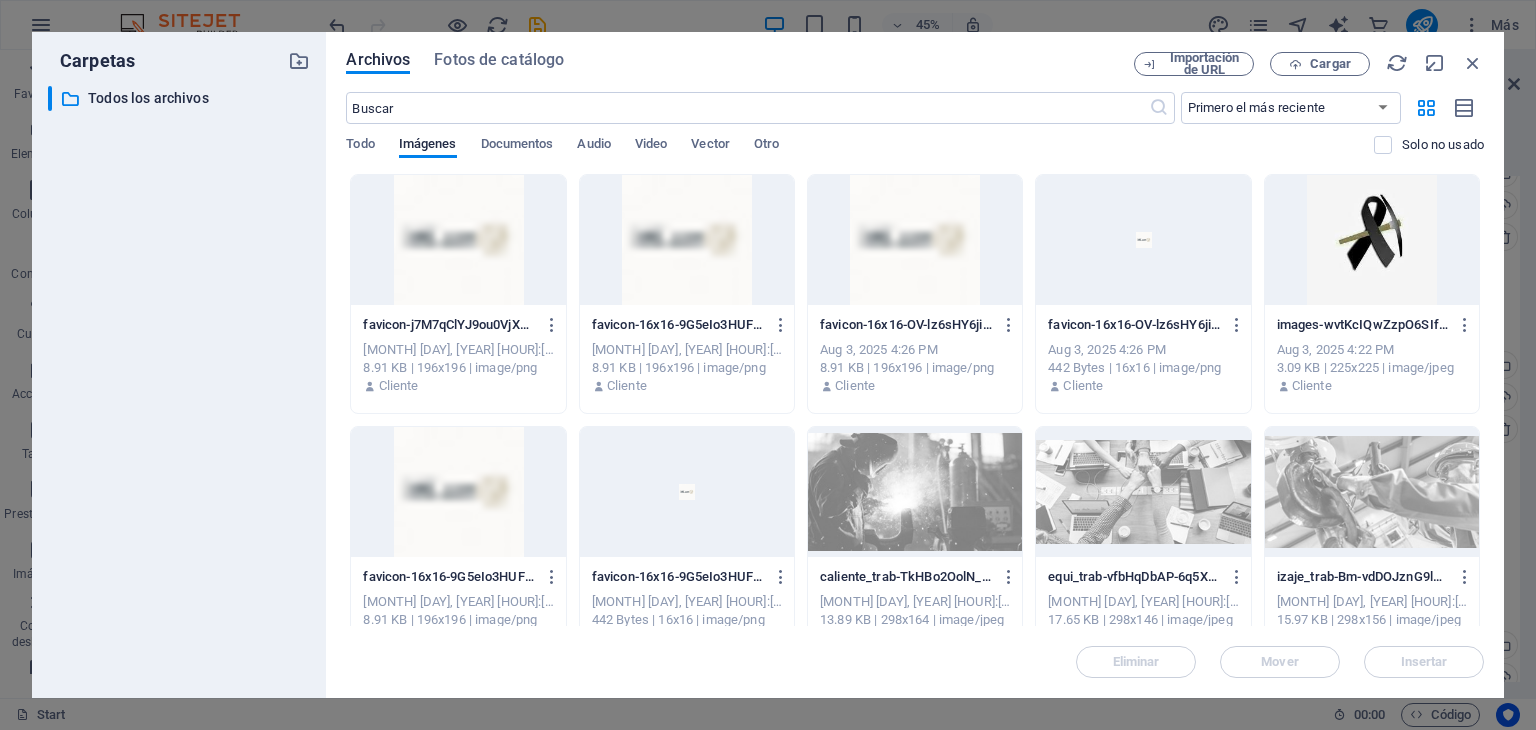 click at bounding box center (458, 240) 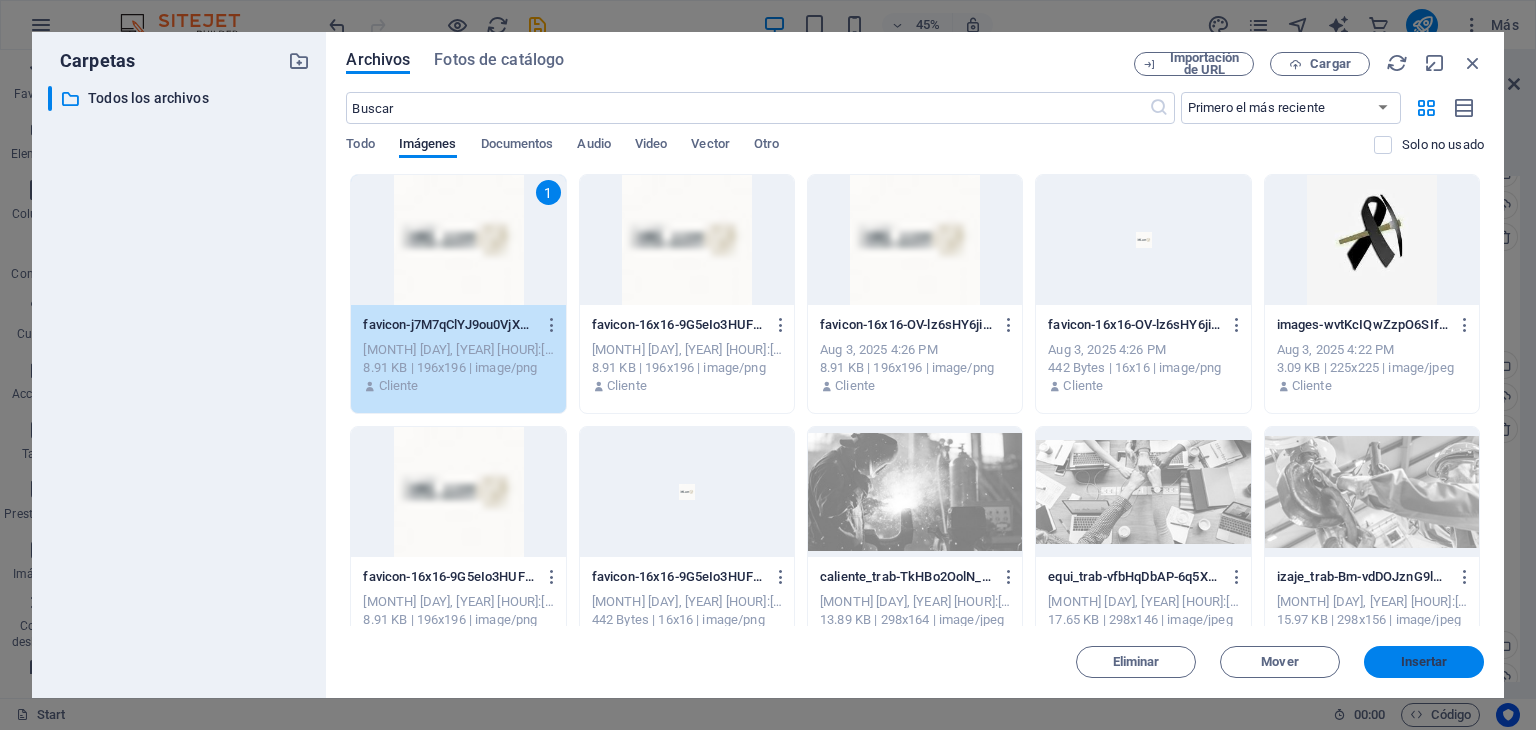 click on "Insertar" at bounding box center (1424, 662) 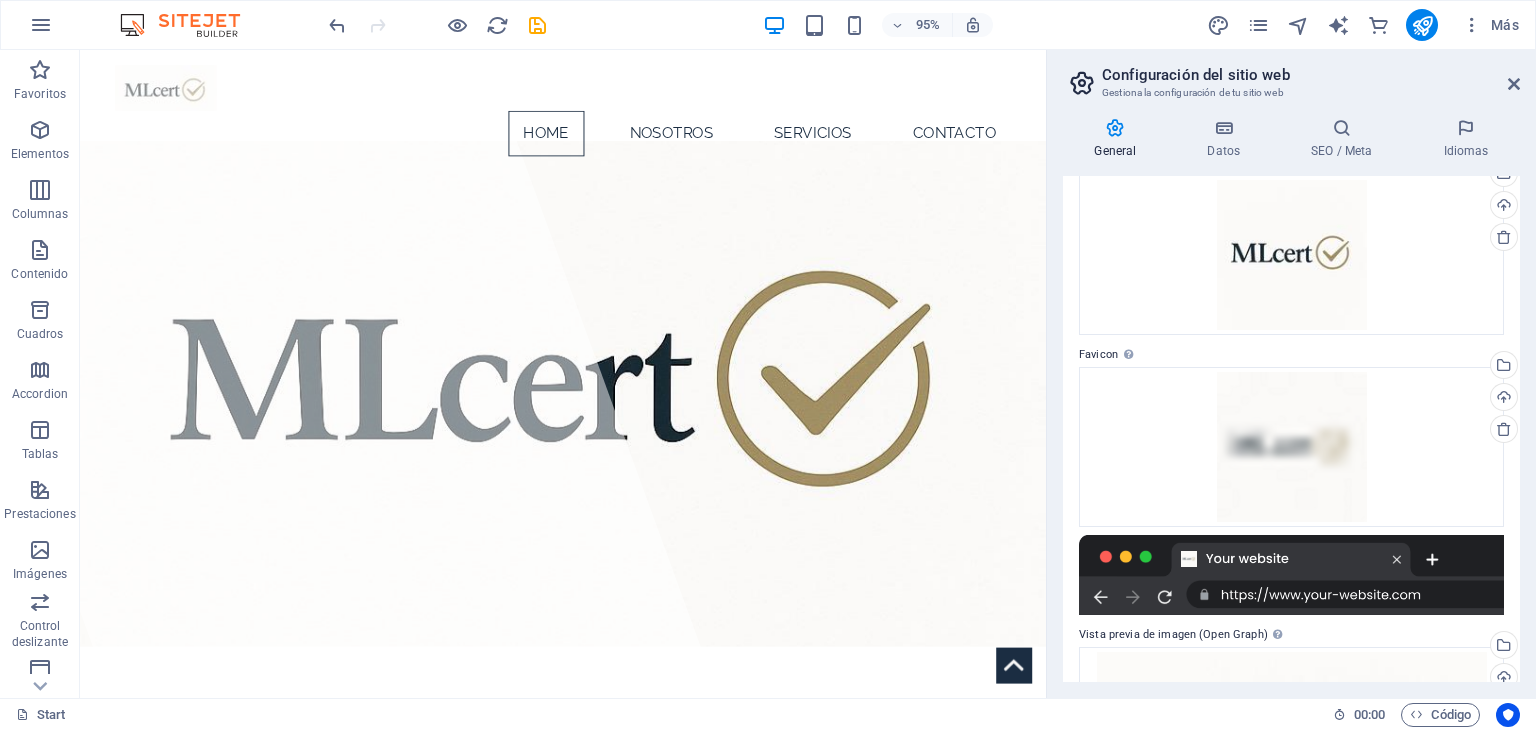 drag, startPoint x: 1519, startPoint y: 467, endPoint x: 1512, endPoint y: 585, distance: 118.20744 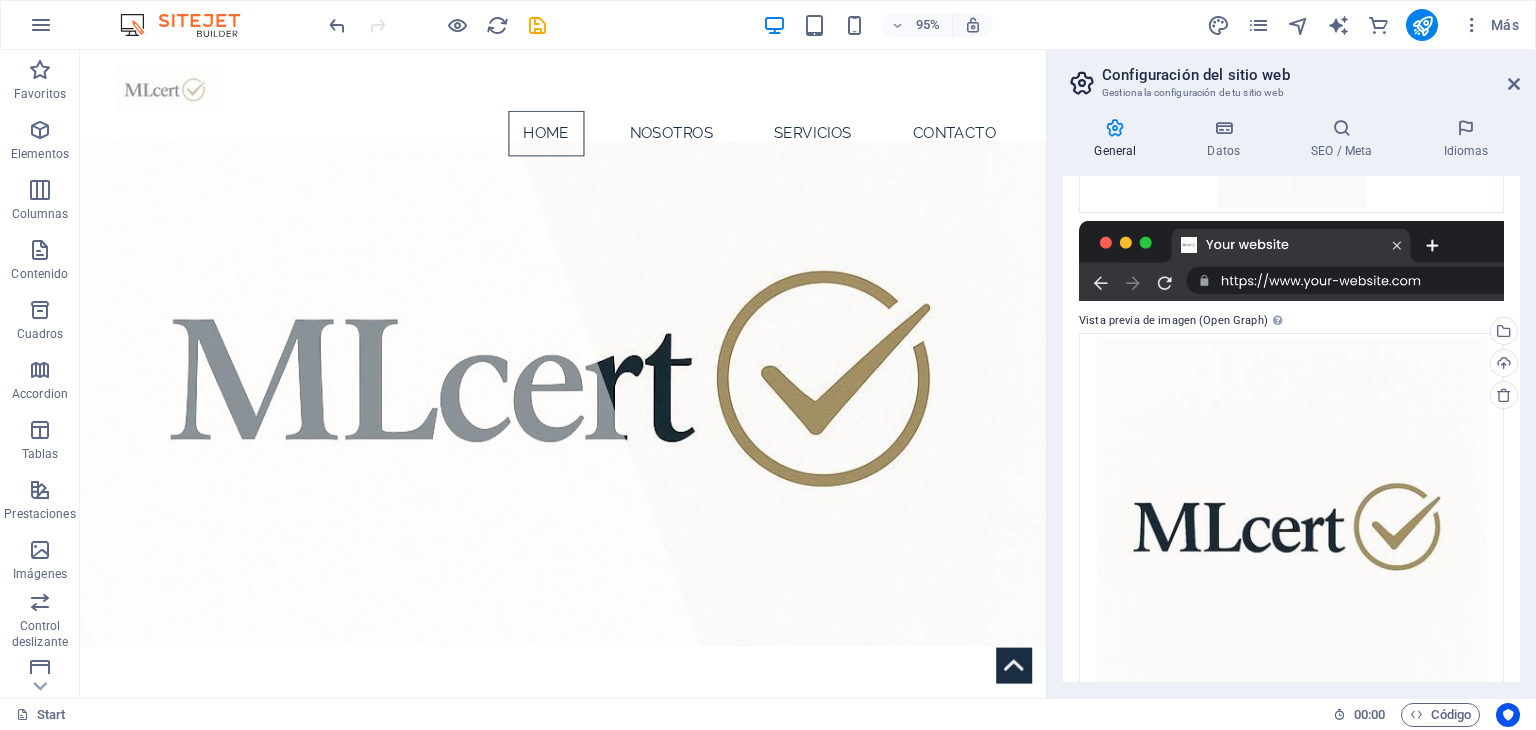 scroll, scrollTop: 477, scrollLeft: 0, axis: vertical 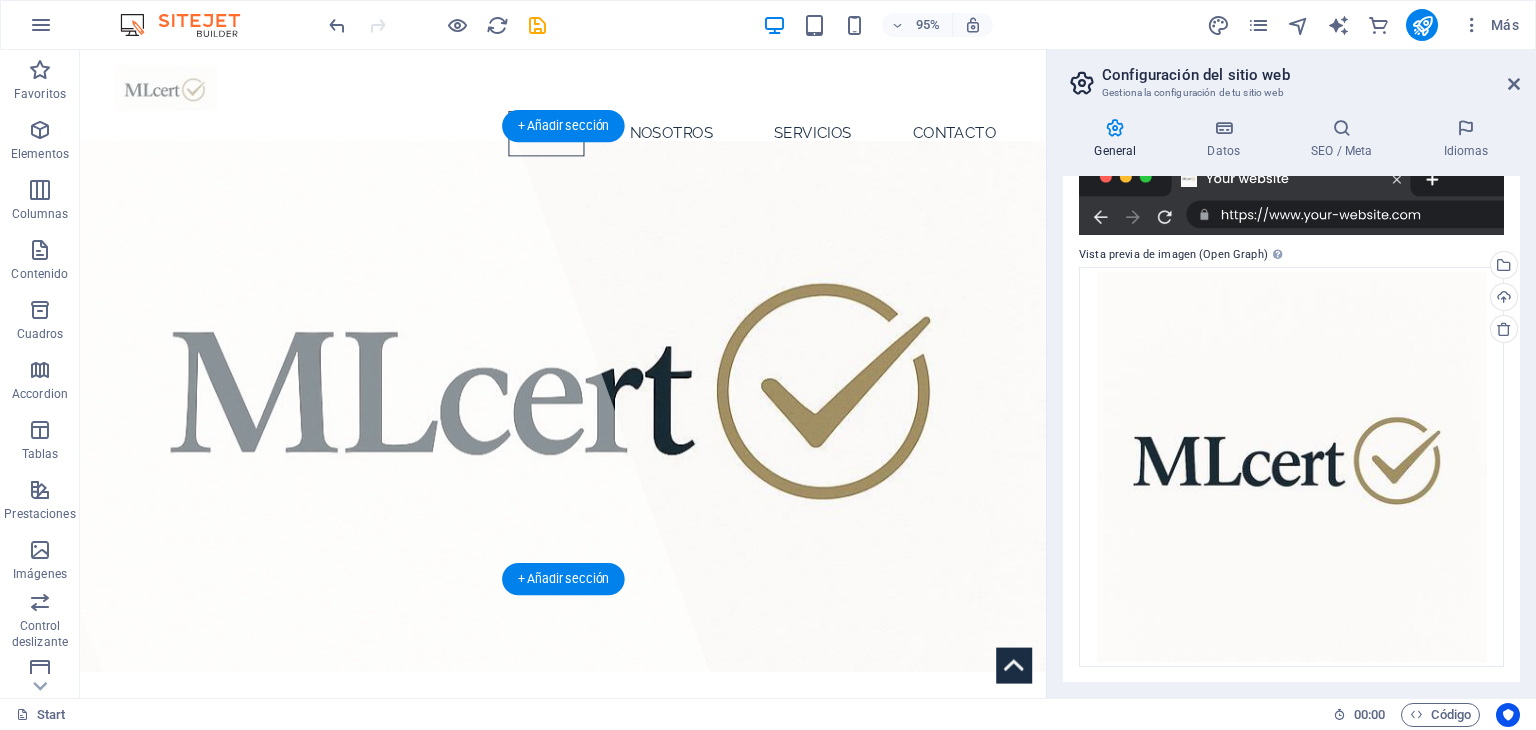 click at bounding box center [588, 425] 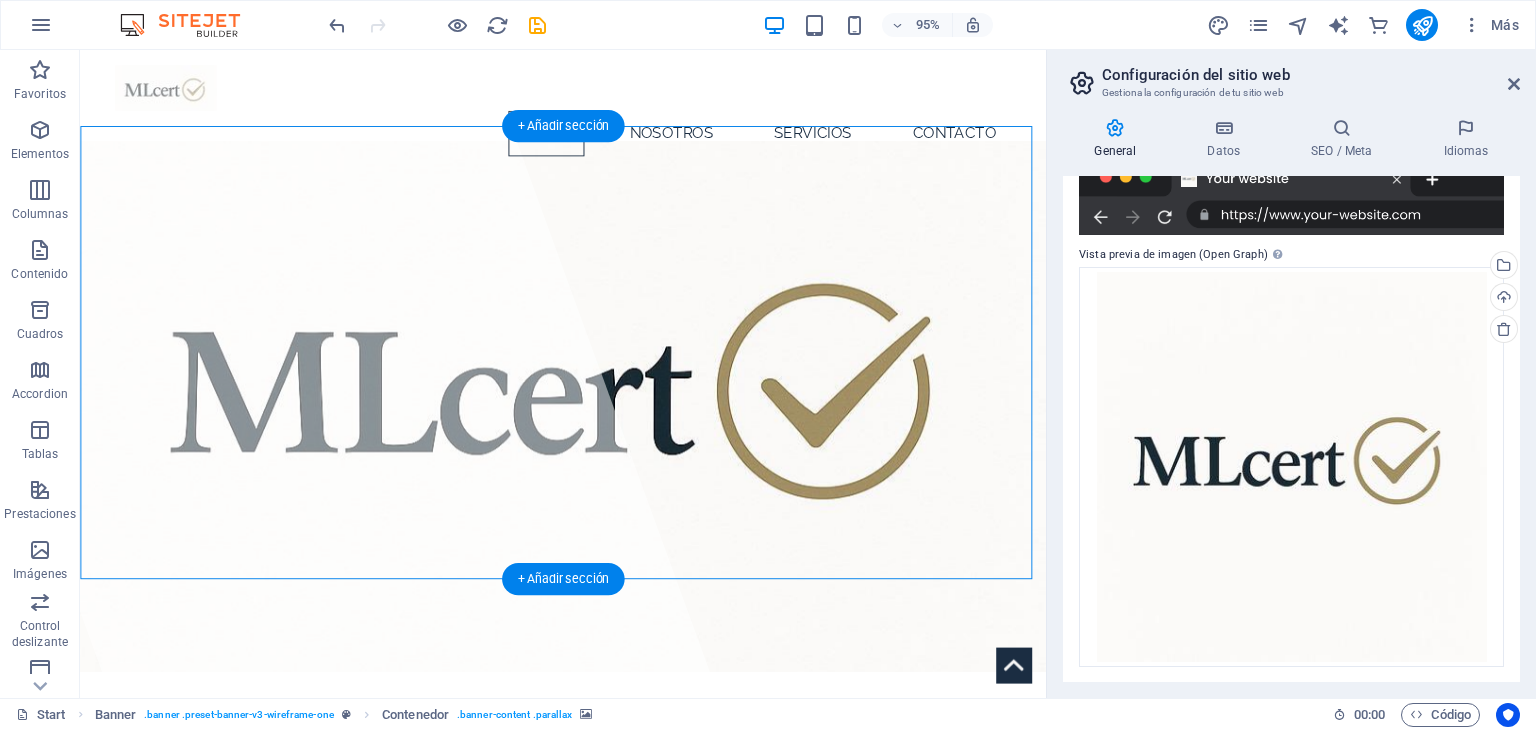 click at bounding box center (588, 425) 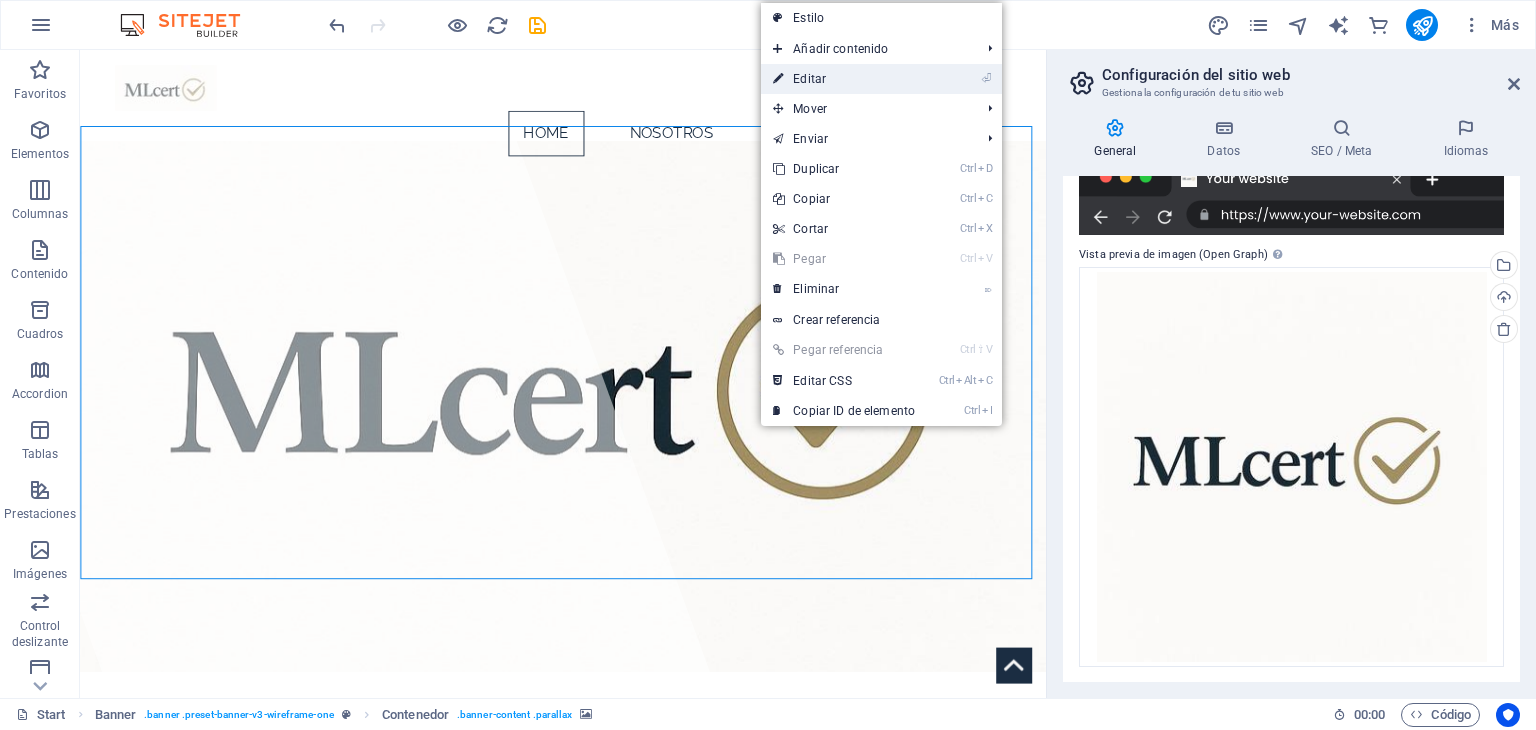 click on "⏎  Editar" at bounding box center [844, 79] 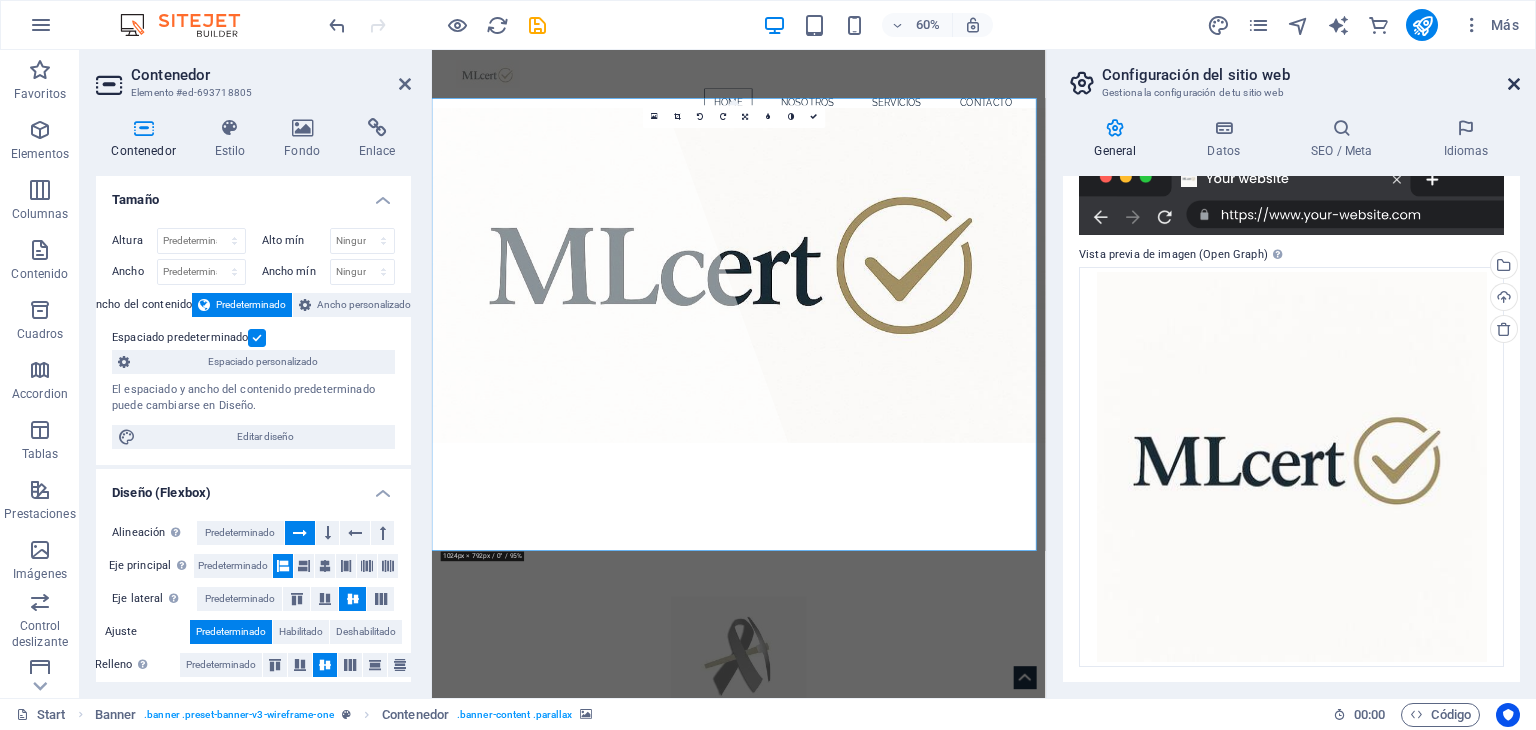 click at bounding box center [1514, 84] 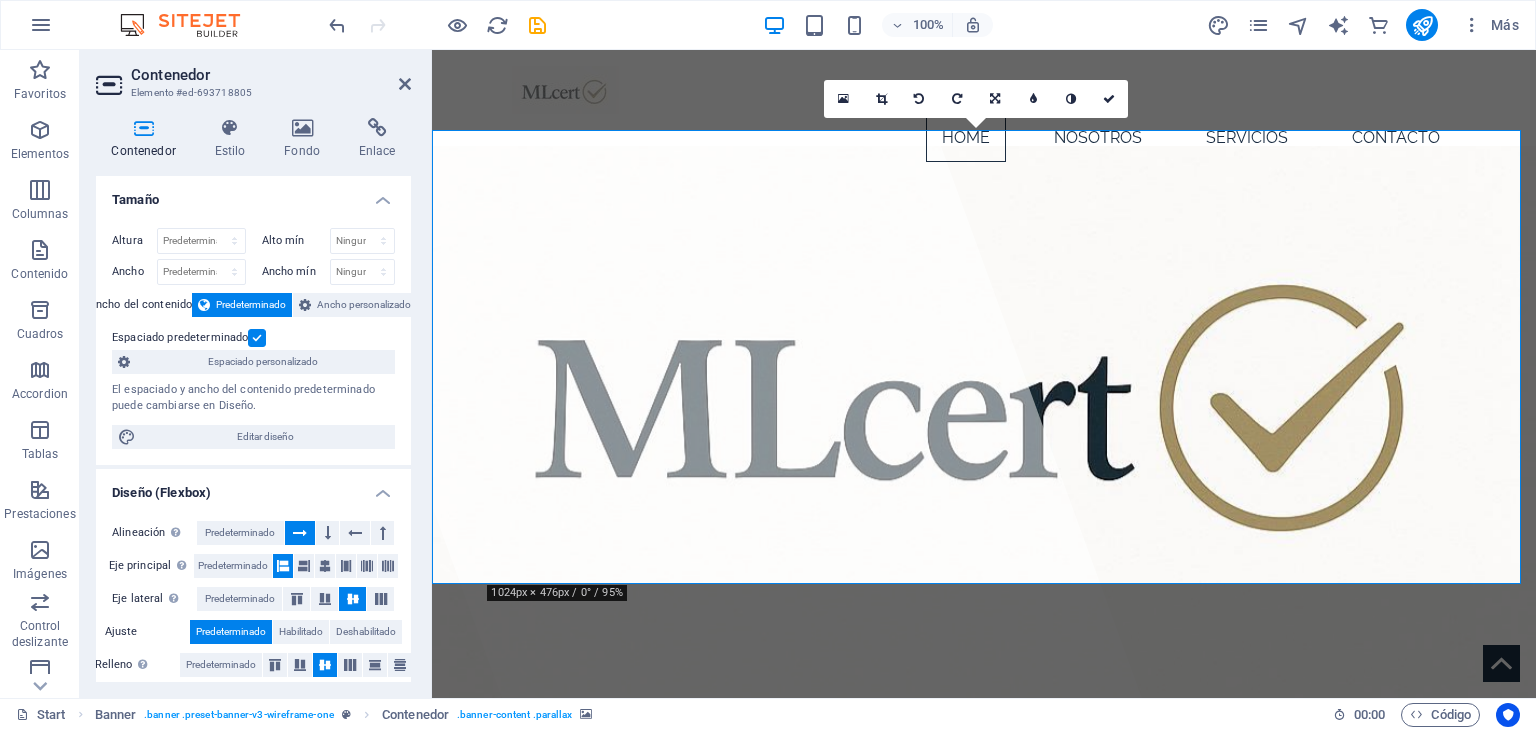 drag, startPoint x: 405, startPoint y: 388, endPoint x: 397, endPoint y: 453, distance: 65.490456 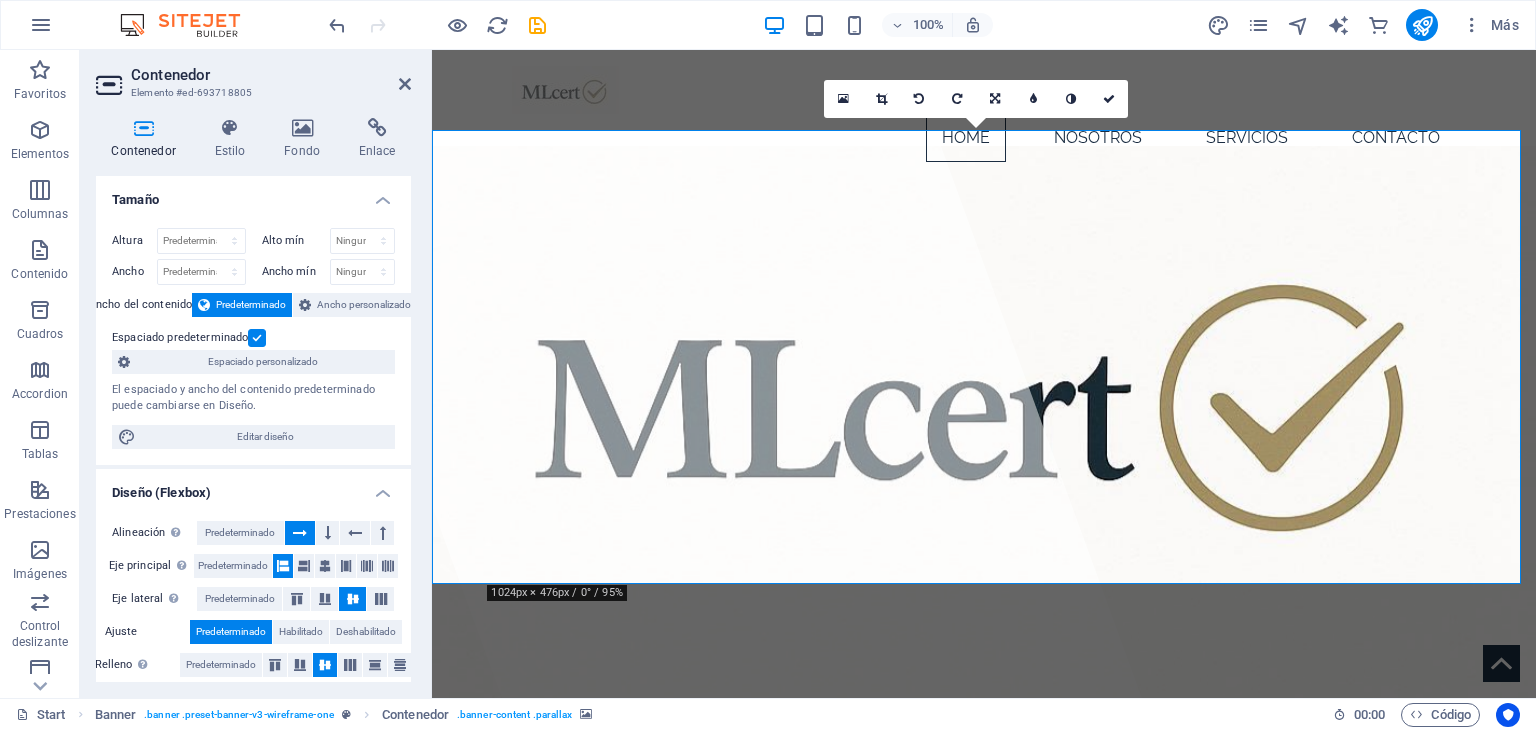 click on "Altura Predeterminado px rem % vh vw Alto mín Ninguno px rem % vh vw Ancho Predeterminado px rem % em vh vw Ancho mín Ninguno px rem % vh vw Ancho del contenido Predeterminado Ancho personalizado Ancho Predeterminado px rem % em vh vw Ancho mín Ninguno px rem % vh vw Espaciado predeterminado Espaciado personalizado El espaciado y ancho del contenido predeterminado puede cambiarse en Diseño. Editar diseño" at bounding box center (253, 338) 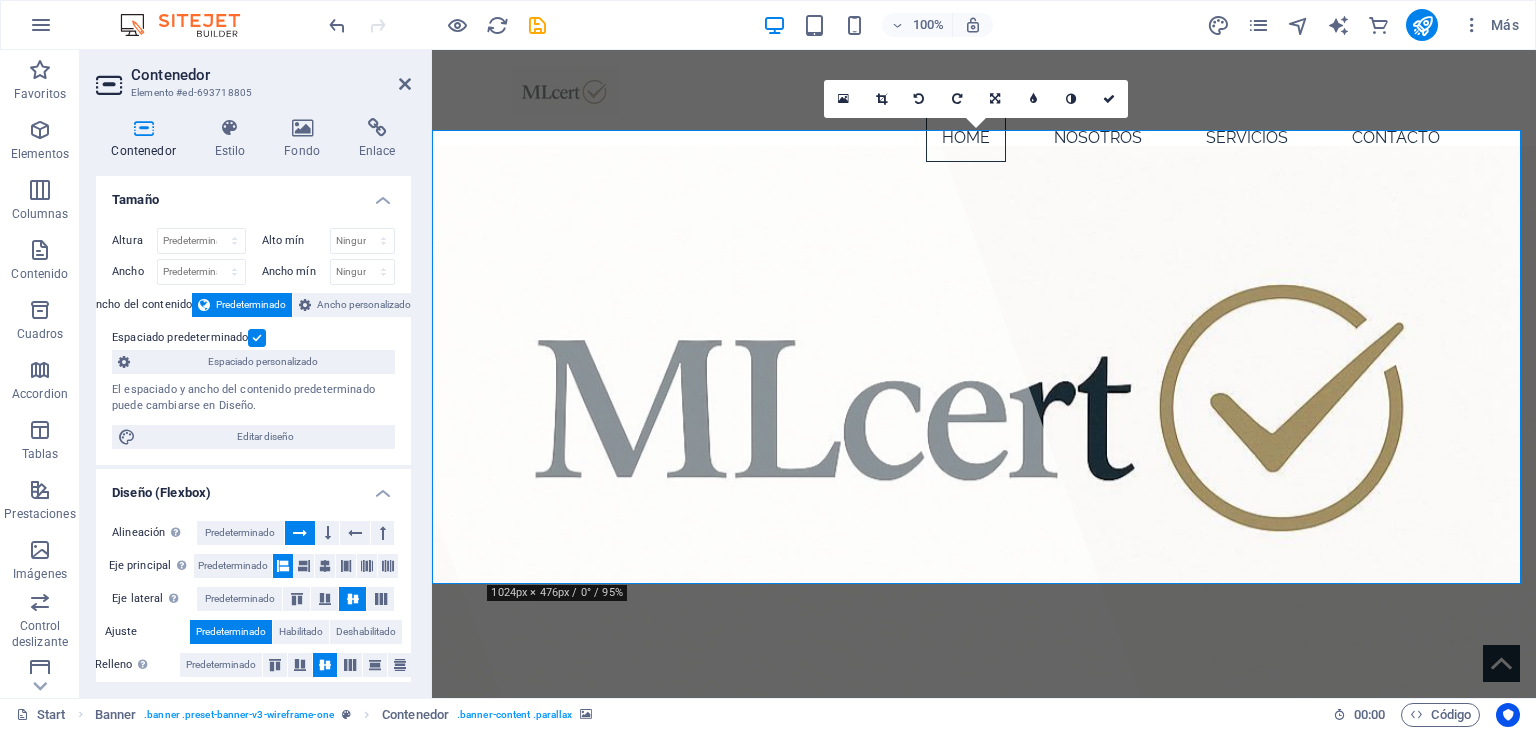 drag, startPoint x: 404, startPoint y: 373, endPoint x: 407, endPoint y: 542, distance: 169.02663 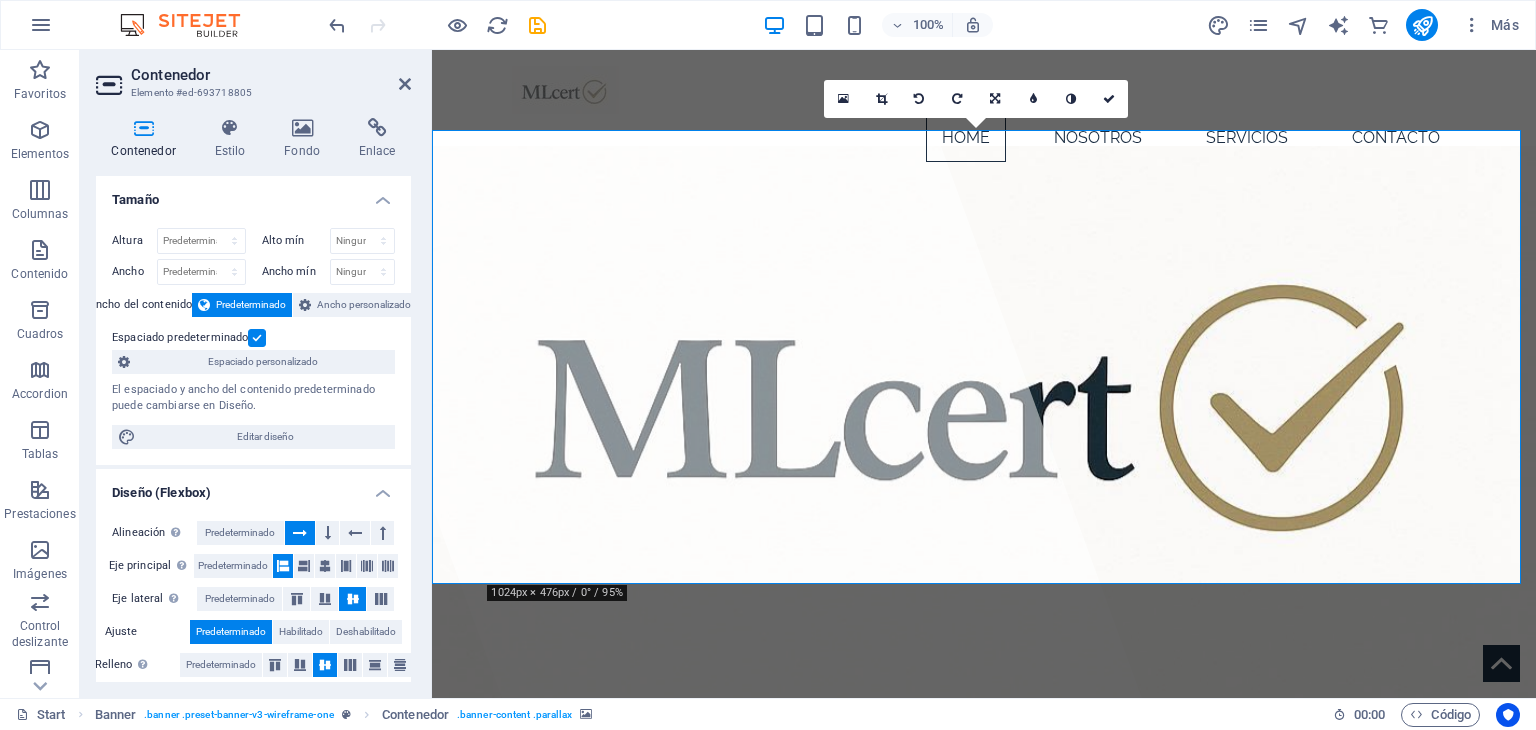 click on "Tamaño Altura Predeterminado px rem % vh vw Alto mín Ninguno px rem % vh vw Ancho Predeterminado px rem % em vh vw Ancho mín Ninguno px rem % vh vw Ancho del contenido Predeterminado Ancho personalizado Ancho Predeterminado px rem % em vh vw Ancho mín Ninguno px rem % vh vw Espaciado predeterminado Espaciado personalizado El espaciado y ancho del contenido predeterminado puede cambiarse en Diseño. Editar diseño Diseño (Flexbox) Alineación Determina flex-direction. Predeterminado Eje principal Determina la forma en la que los elementos deberían comportarse por el eje principal en este contenedor (contenido justificado). Predeterminado Eje lateral Controla la dirección vertical del elemento en el contenedor (alinear elementos). Predeterminado Ajuste Predeterminado Habilitado Deshabilitado Relleno Controla las distancias y la dirección de los elementos en el eje Y en varias líneas (alinear contenido). Predeterminado Accesibilidad Rol El rol de ARIA define el propósito de un elemento.  Ninguno Alert" at bounding box center (253, 429) 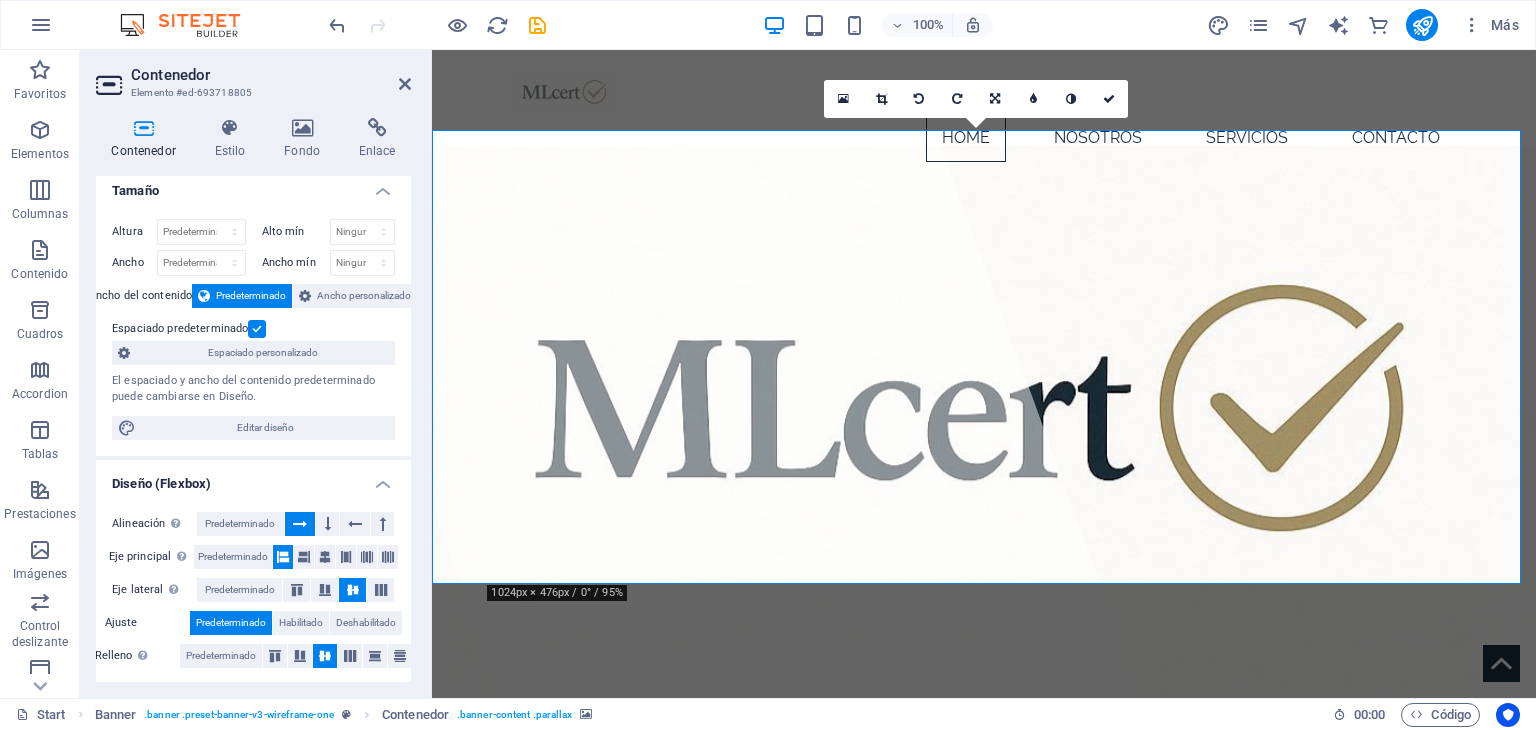 scroll, scrollTop: 0, scrollLeft: 0, axis: both 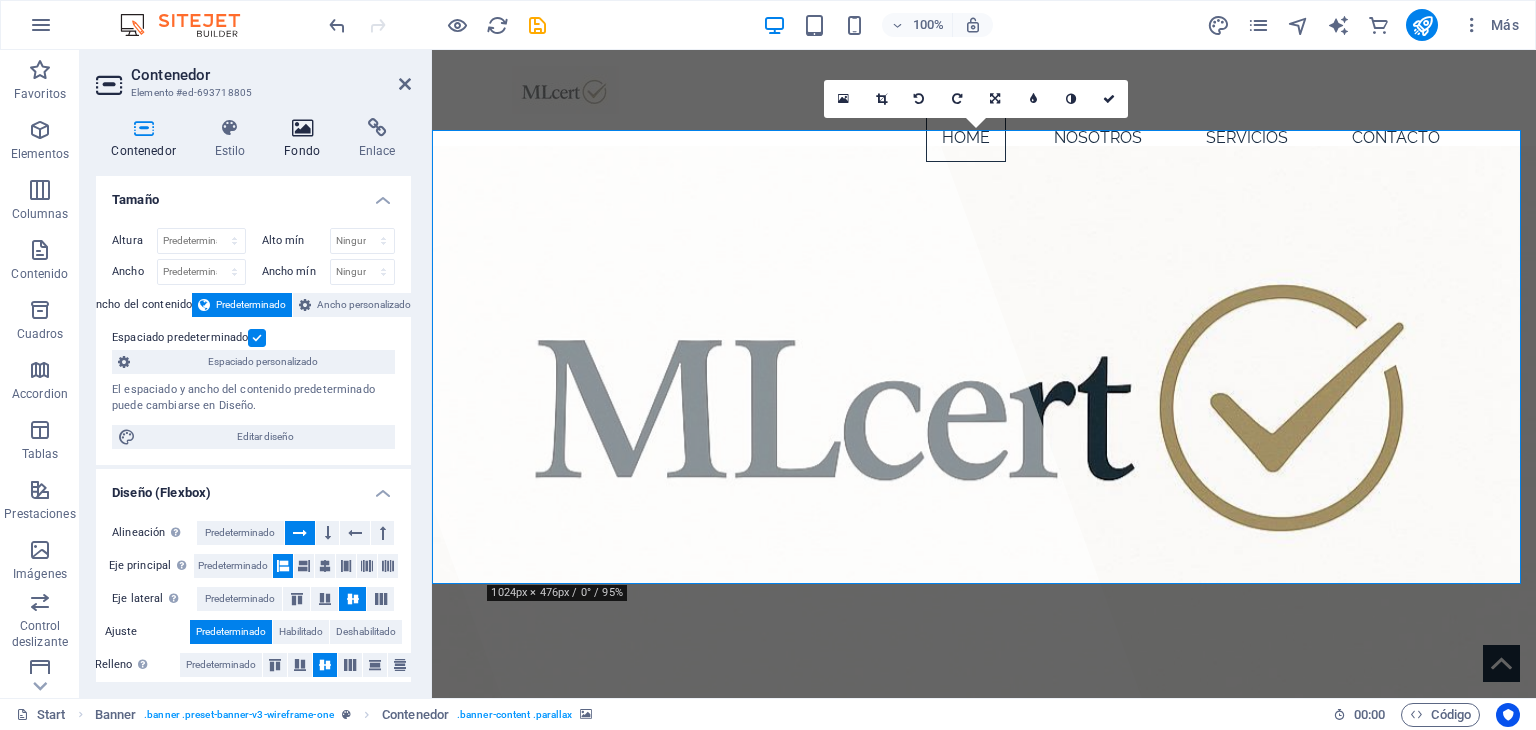 click at bounding box center (302, 128) 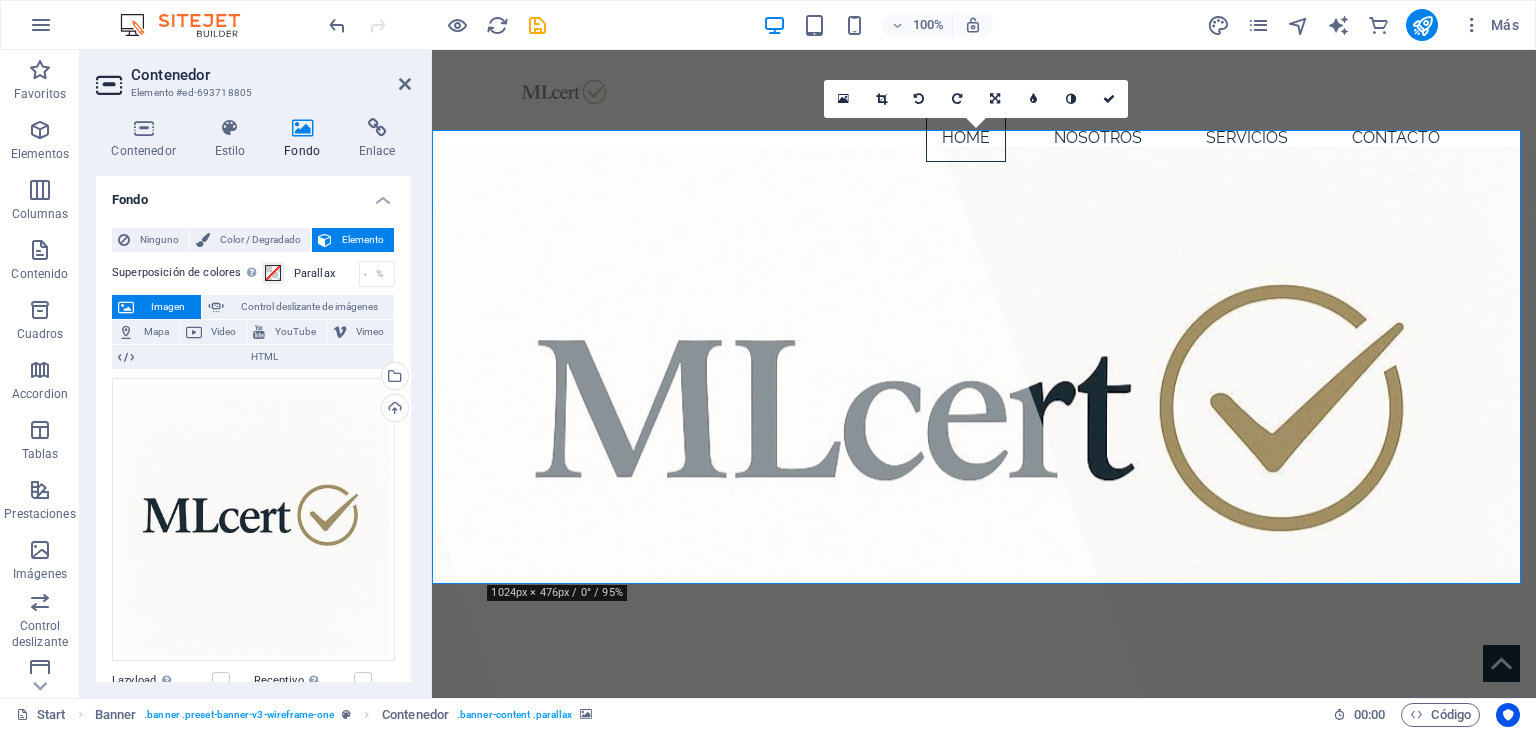 drag, startPoint x: 406, startPoint y: 306, endPoint x: 403, endPoint y: 429, distance: 123.03658 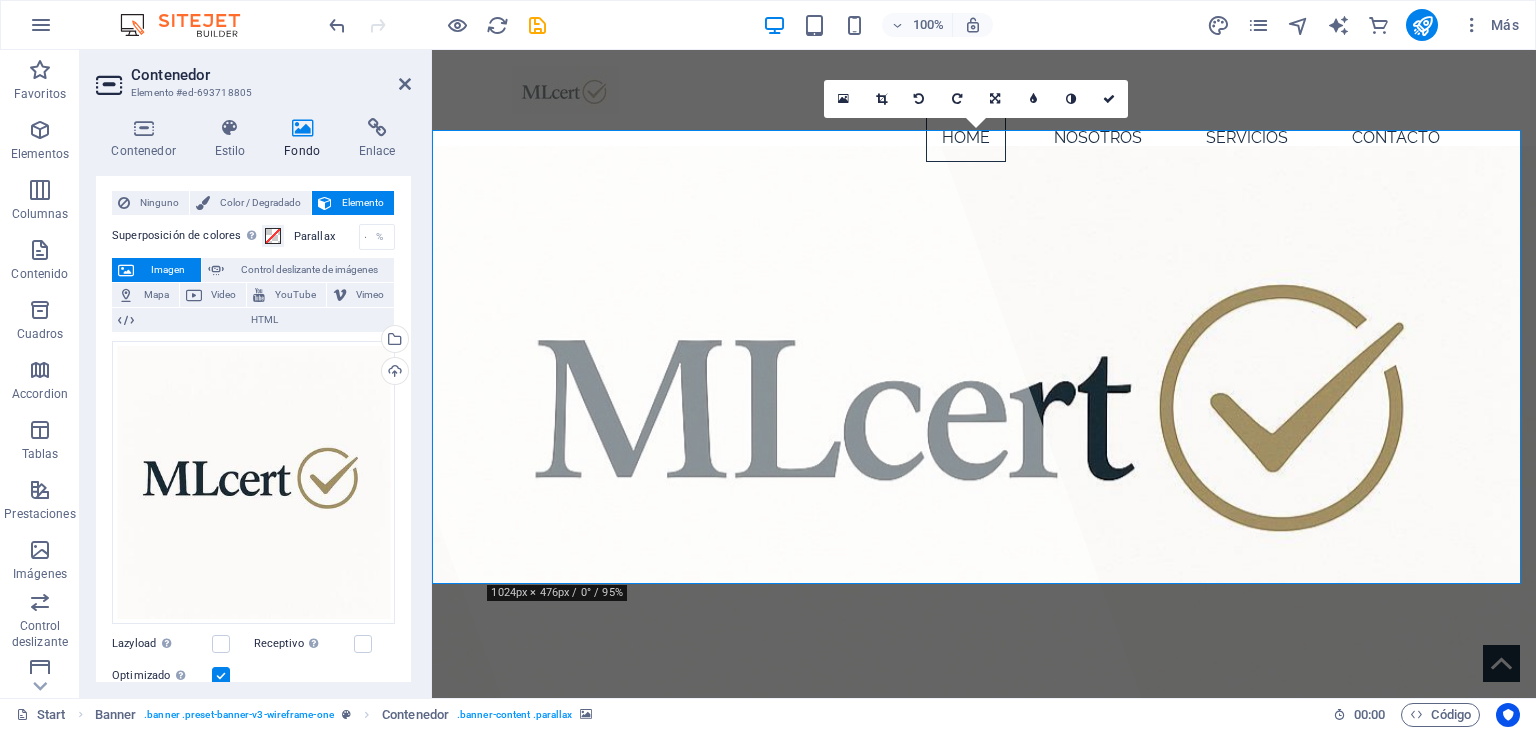 scroll, scrollTop: 0, scrollLeft: 0, axis: both 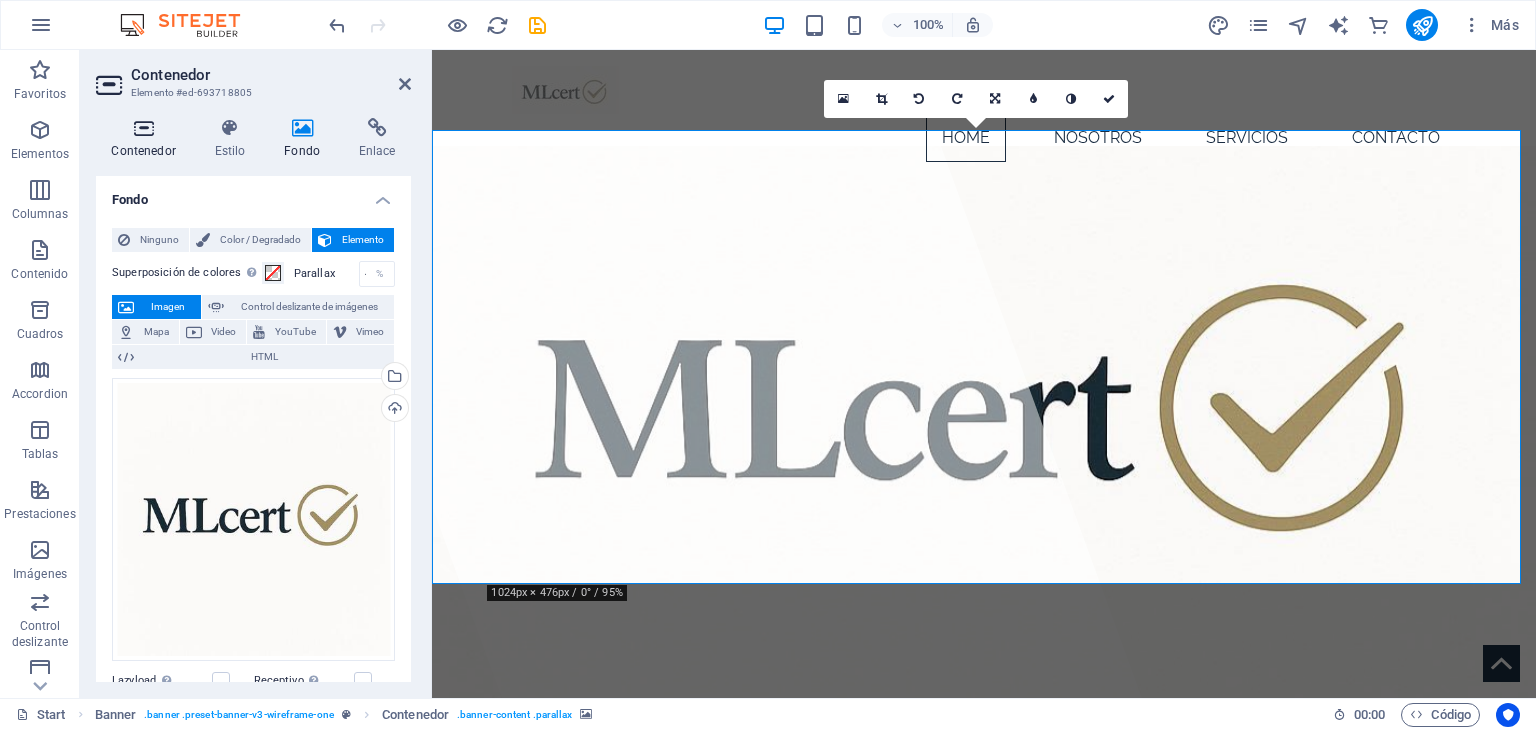 click on "Contenedor" at bounding box center [147, 139] 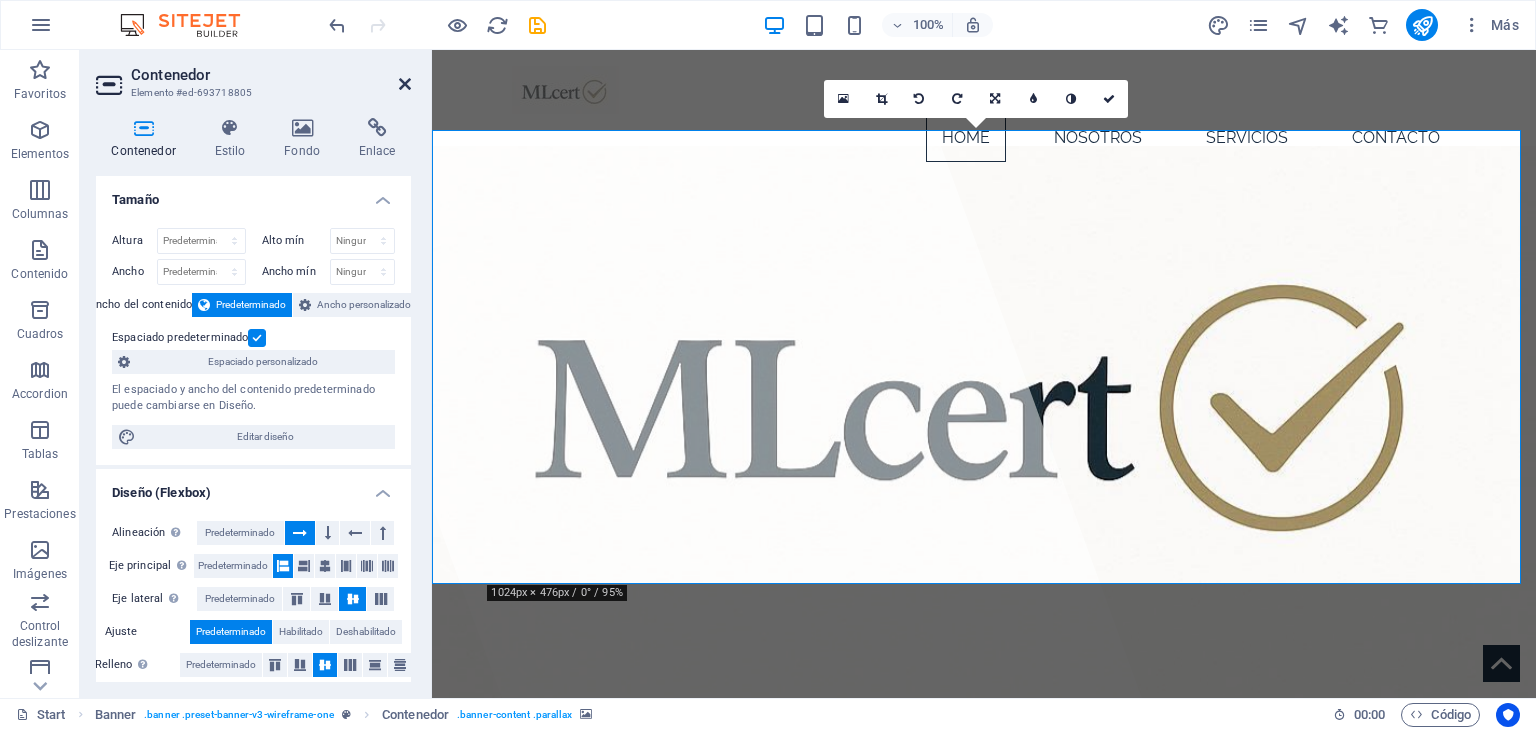 click at bounding box center (405, 84) 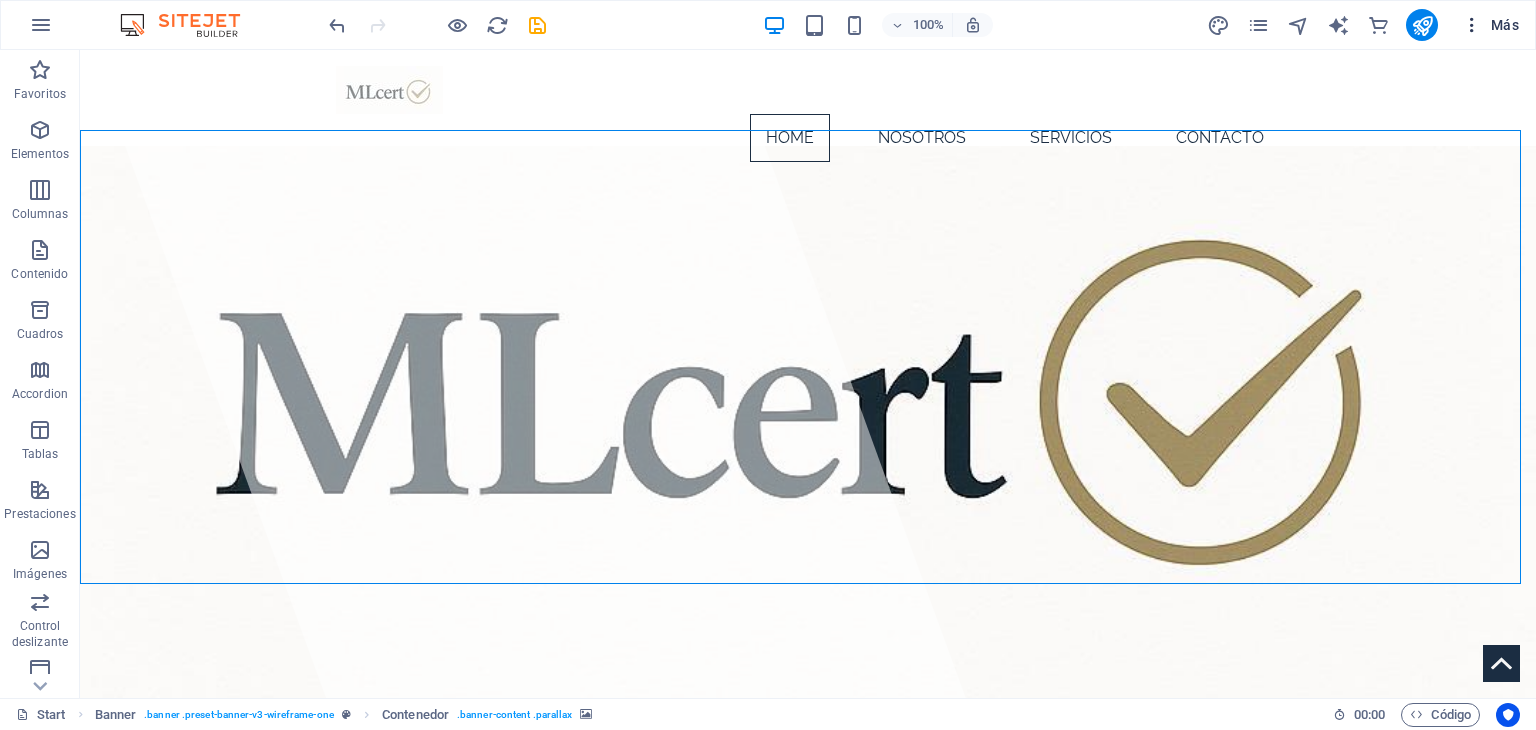 click at bounding box center [1472, 25] 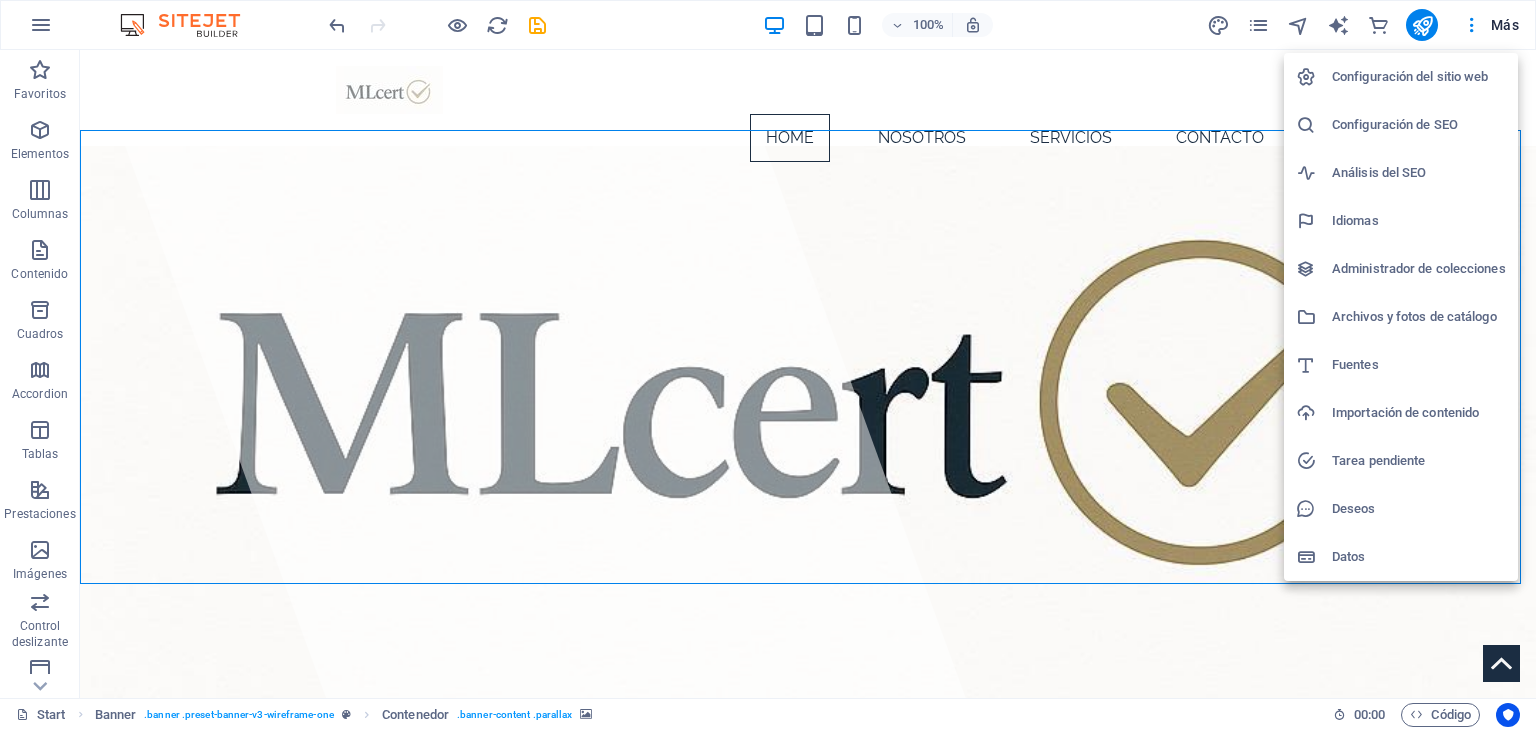 click at bounding box center [768, 365] 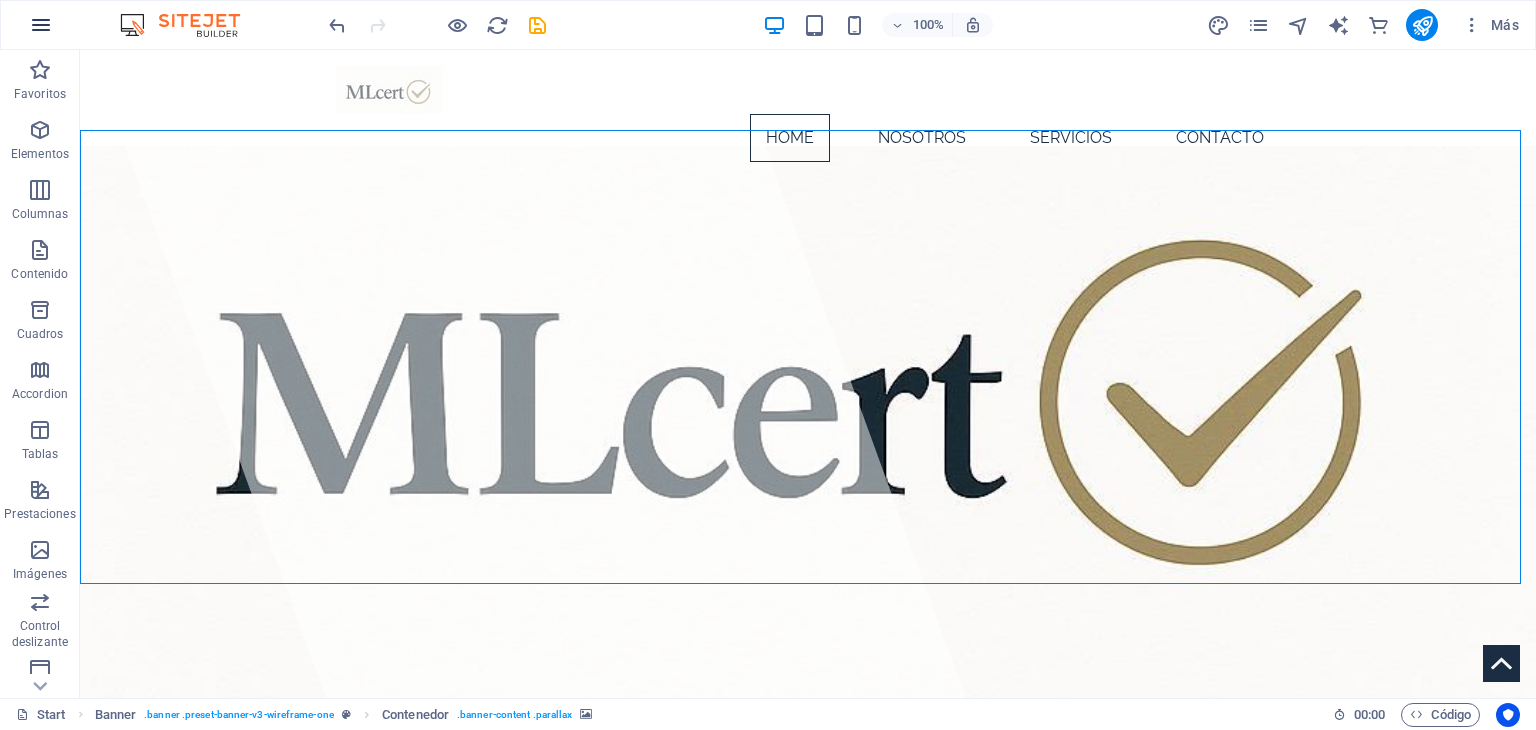 click at bounding box center (41, 25) 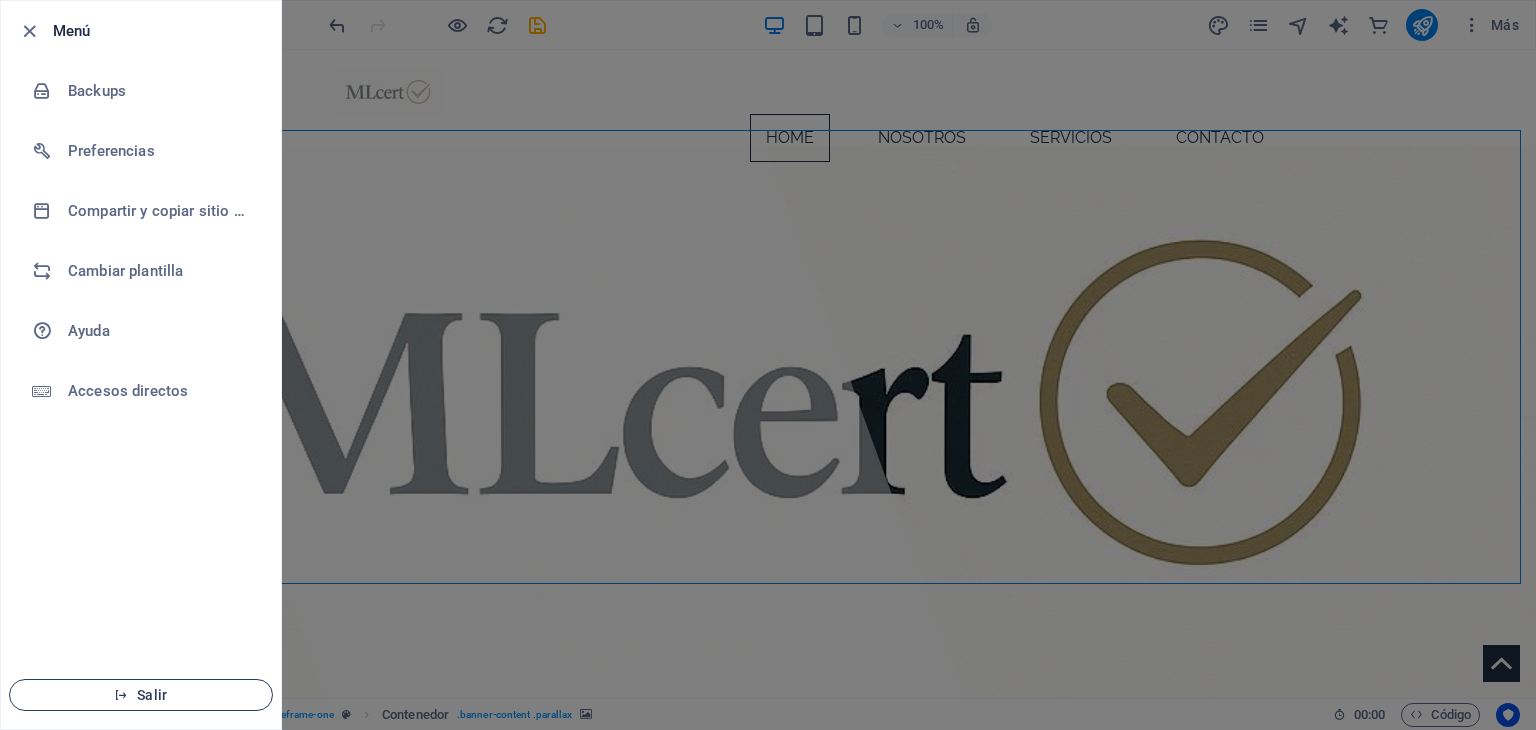 click on "Salir" at bounding box center (141, 695) 